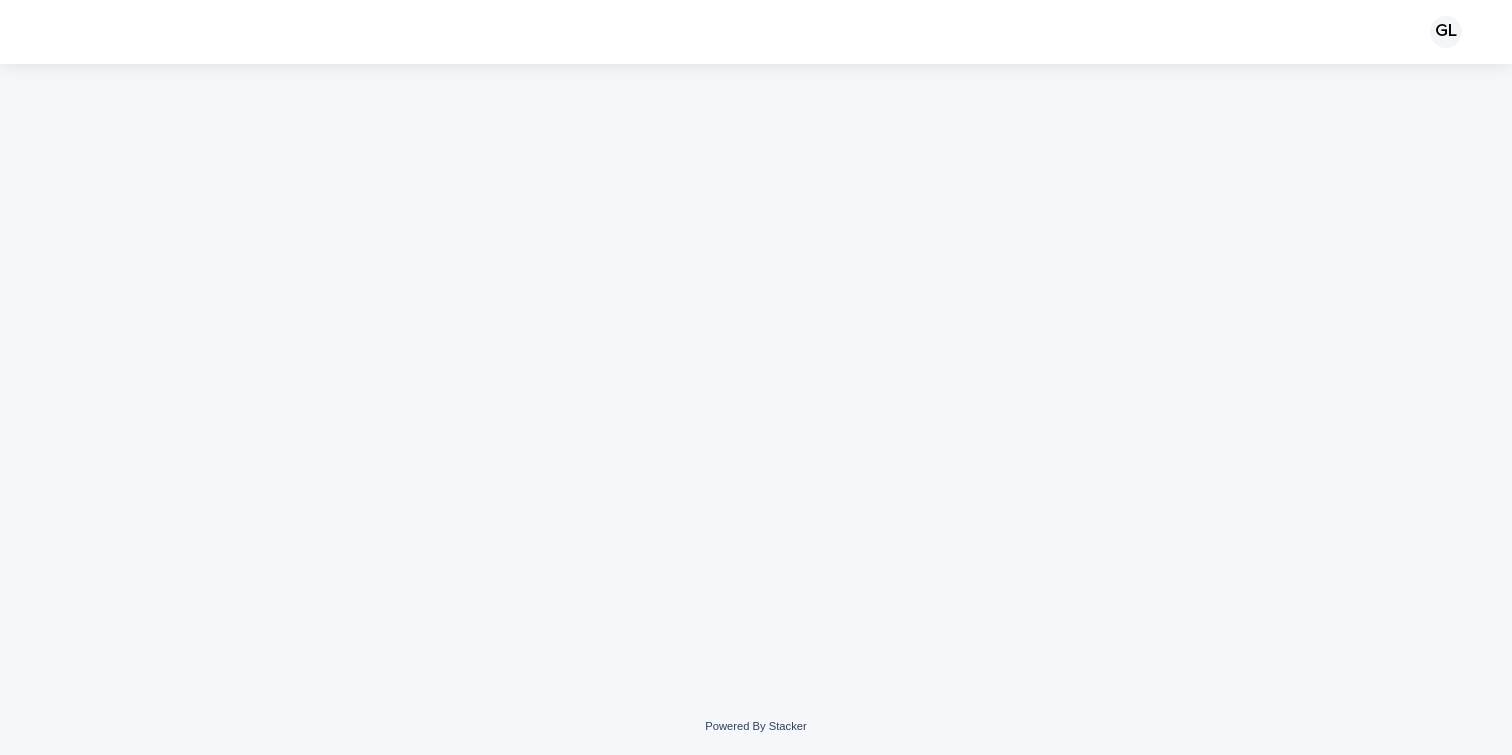 scroll, scrollTop: 0, scrollLeft: 0, axis: both 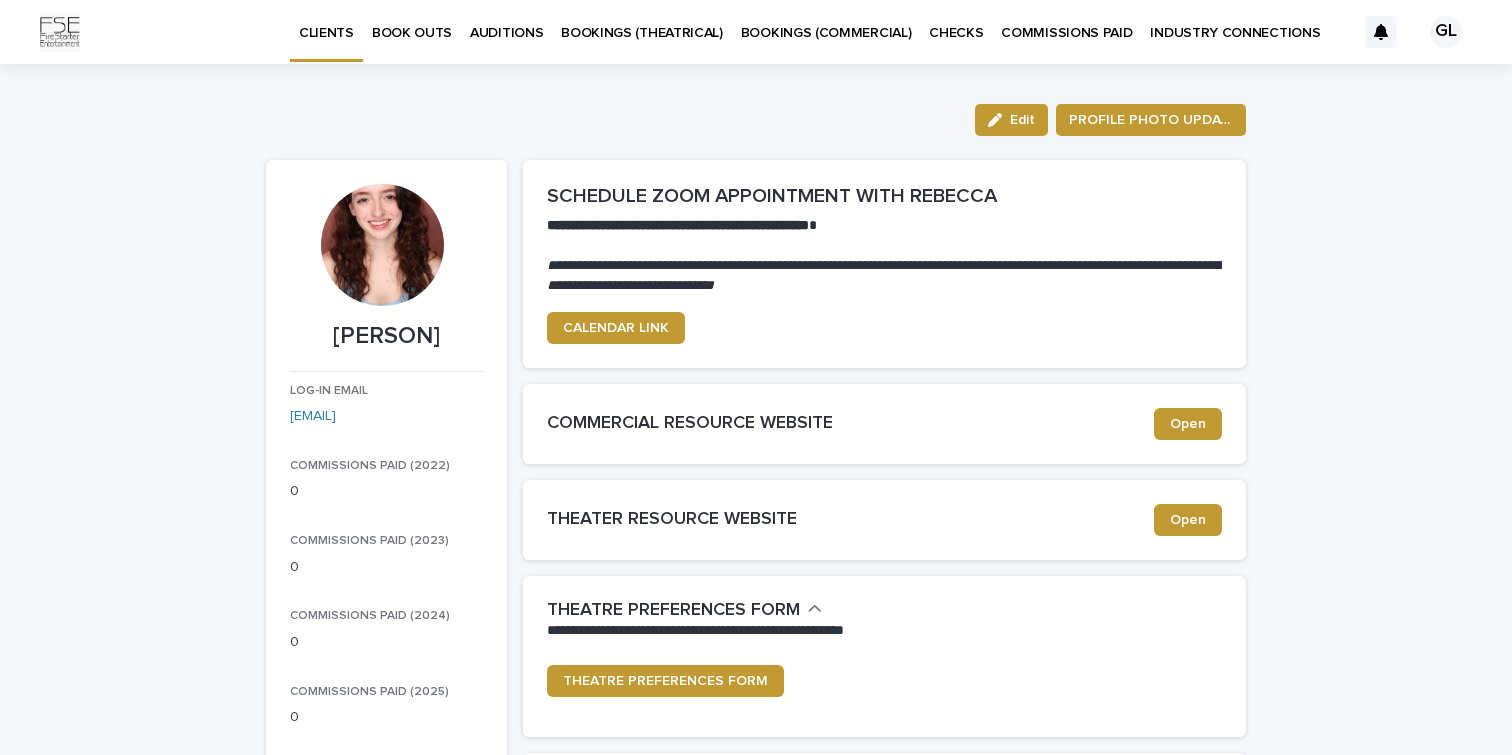 click on "BOOKINGS (COMMERCIAL)" at bounding box center (826, 21) 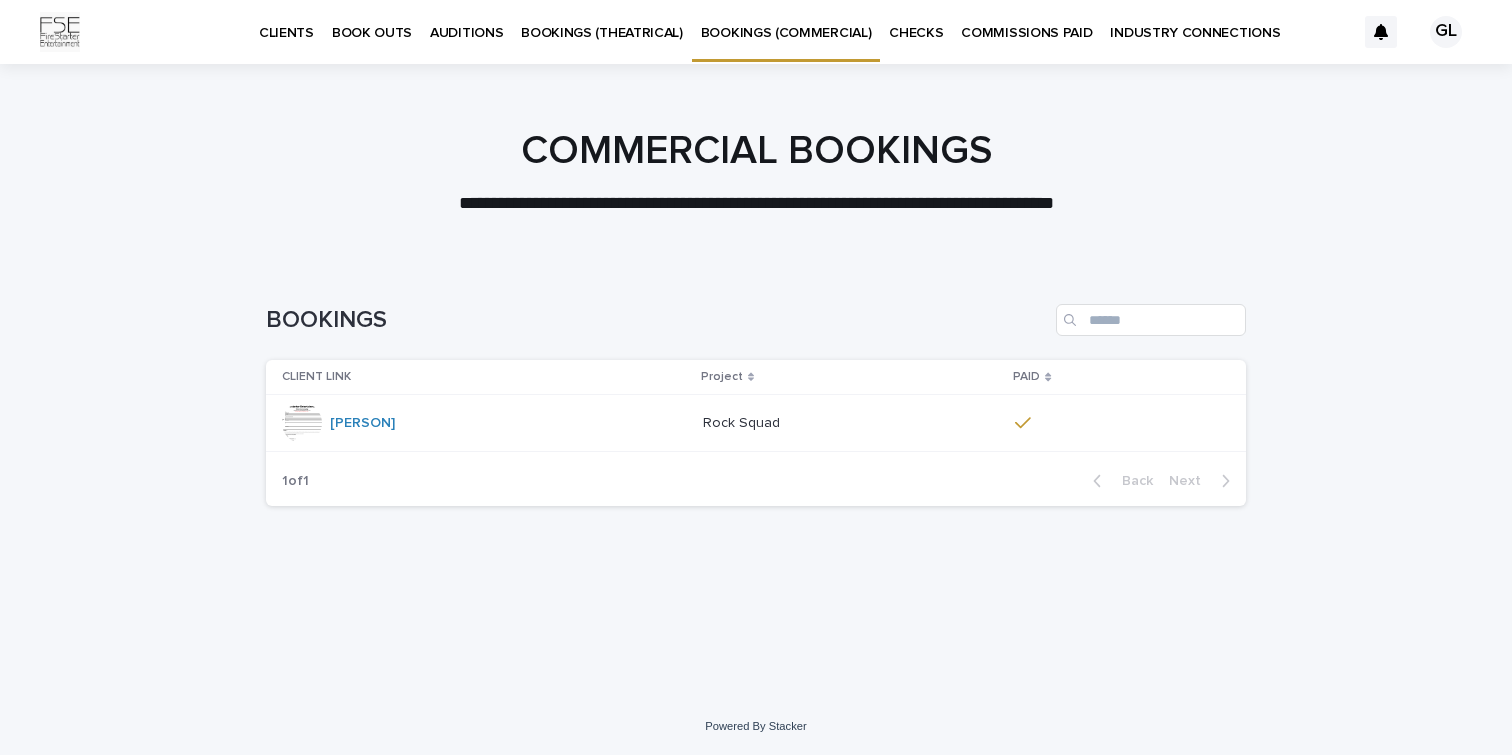 click on "BOOKINGS  (THEATRICAL)" at bounding box center (602, 21) 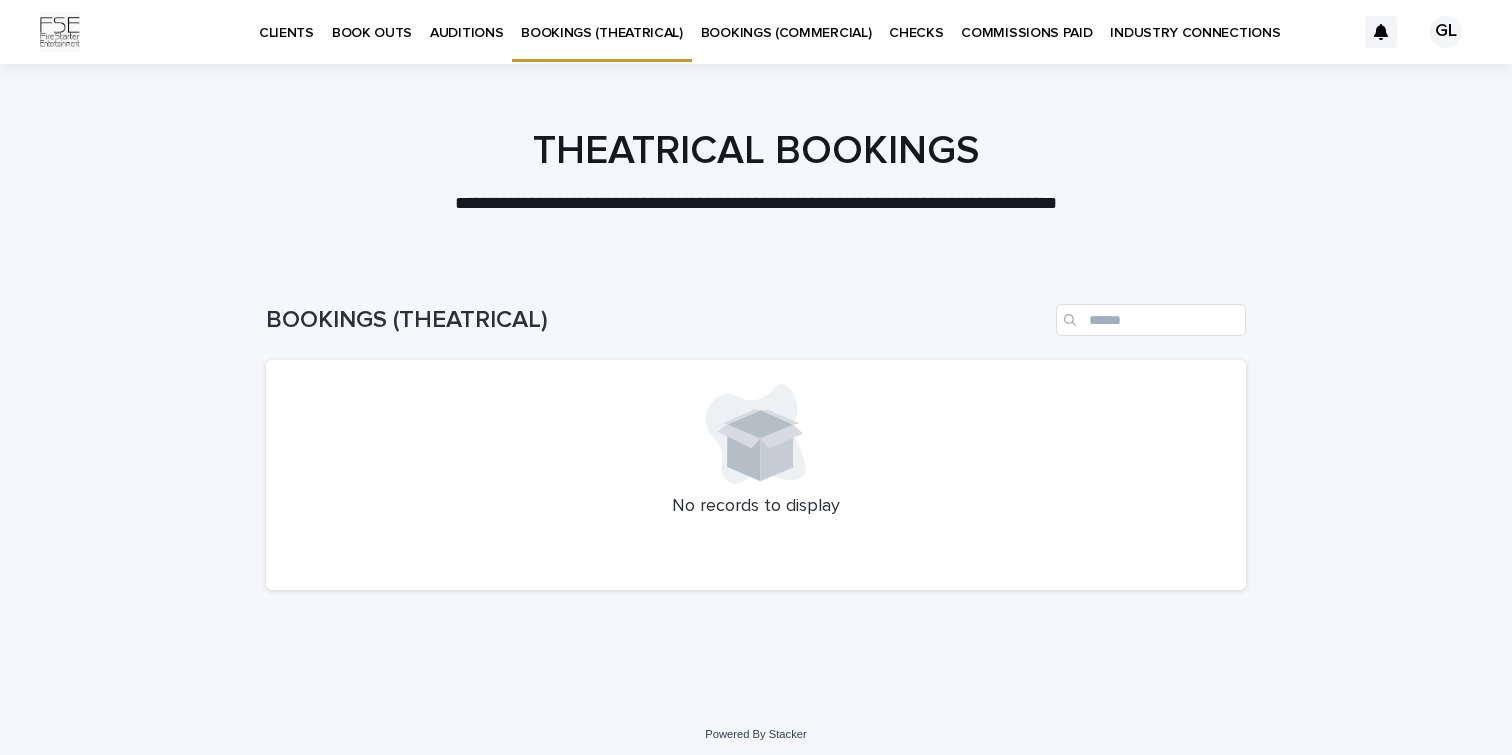click on "AUDITIONS" at bounding box center (466, 21) 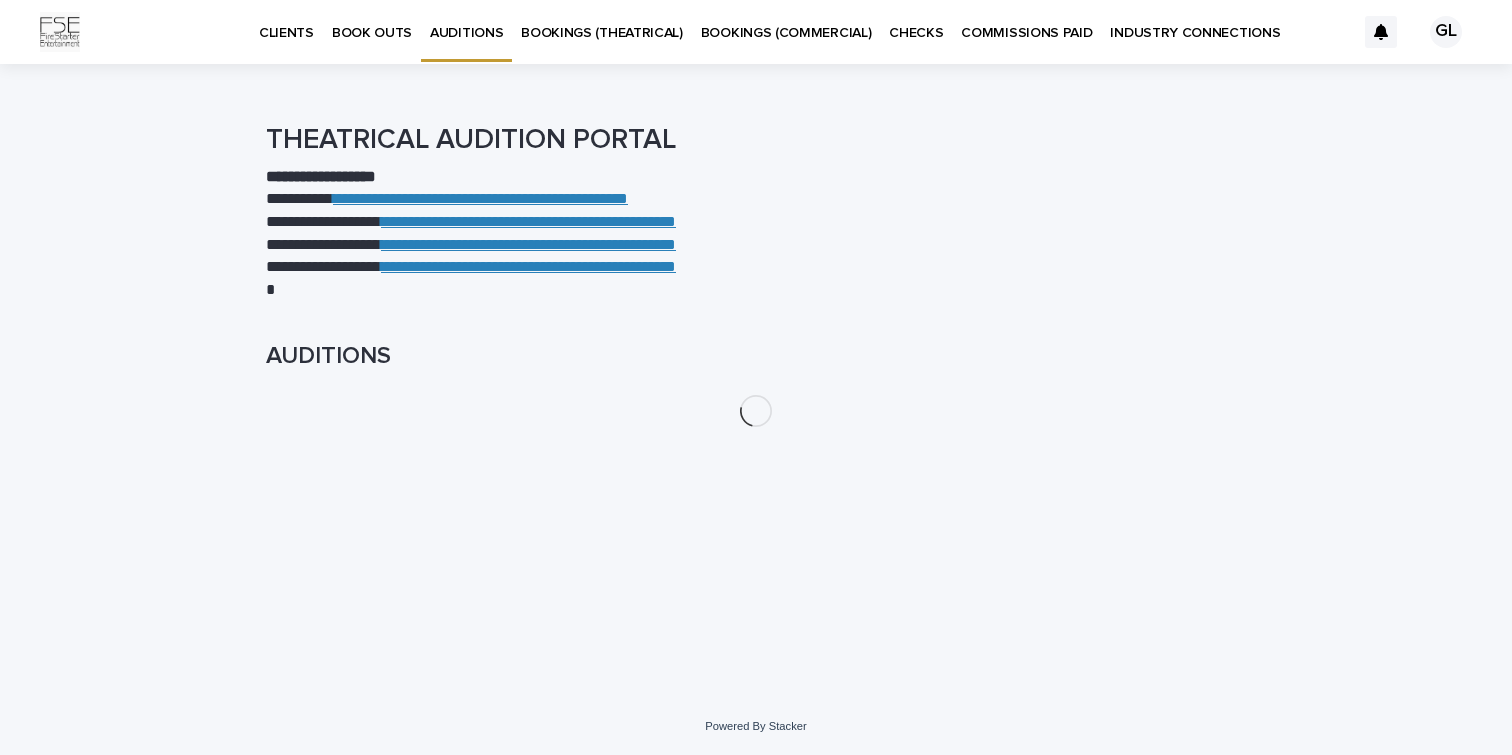 click on "BOOK OUTS" at bounding box center [372, 21] 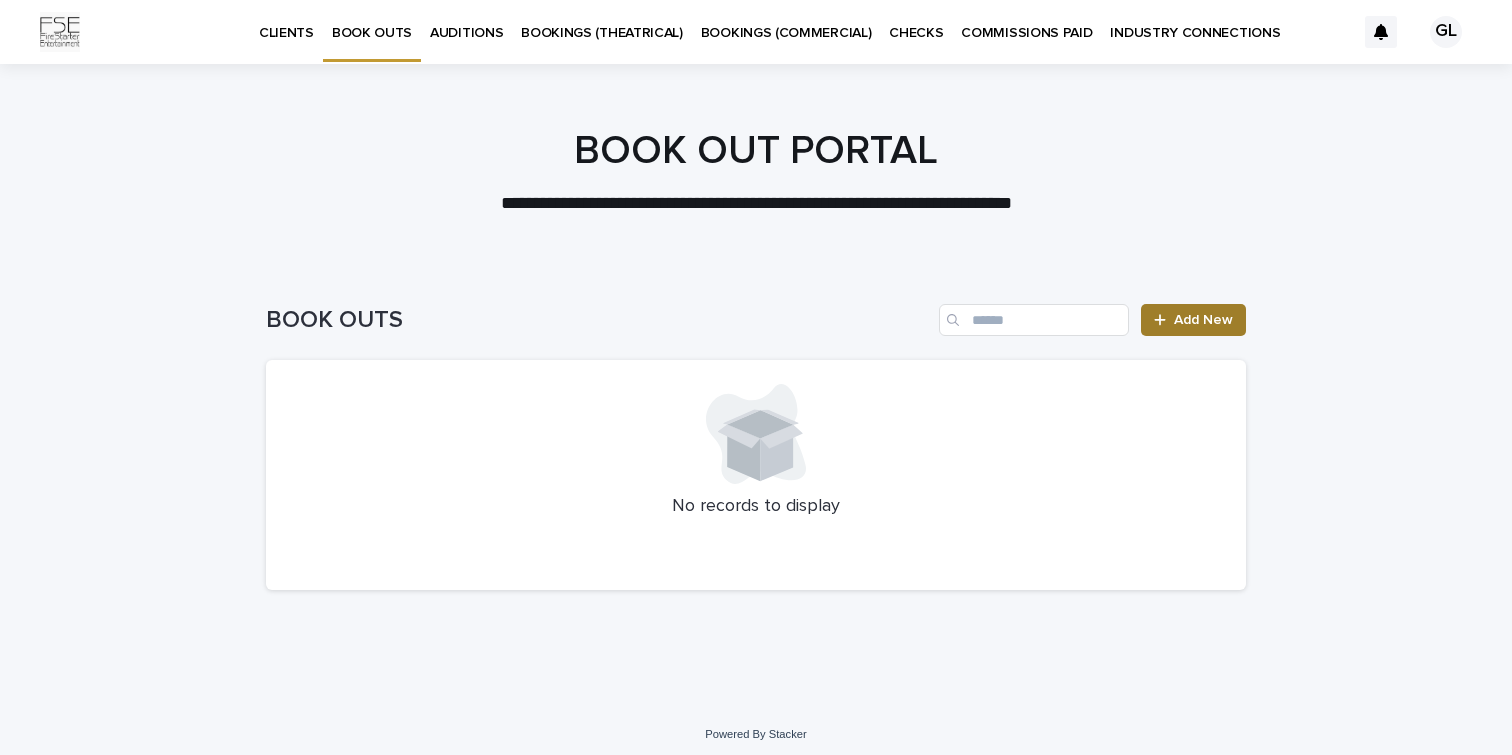 click at bounding box center (1164, 320) 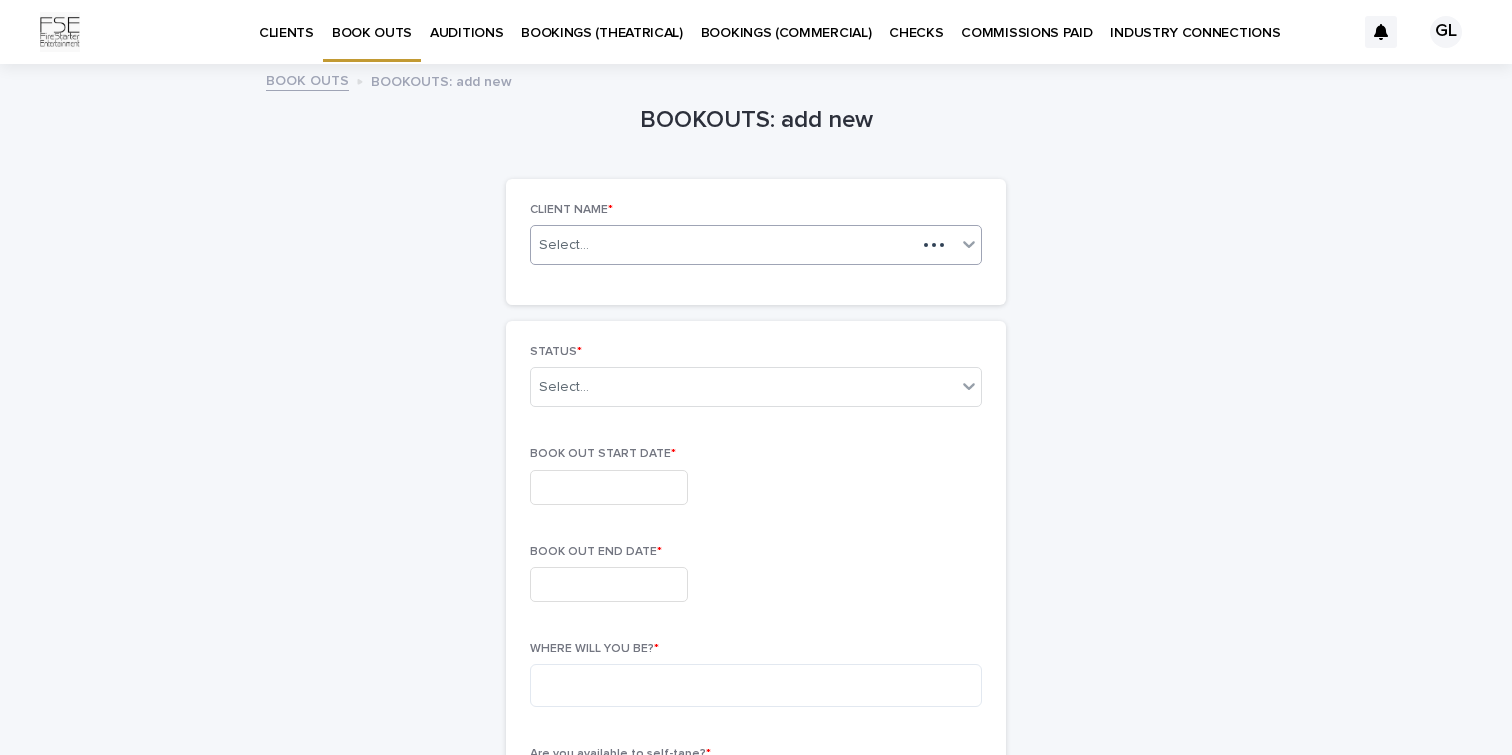 click on "Select..." at bounding box center (723, 245) 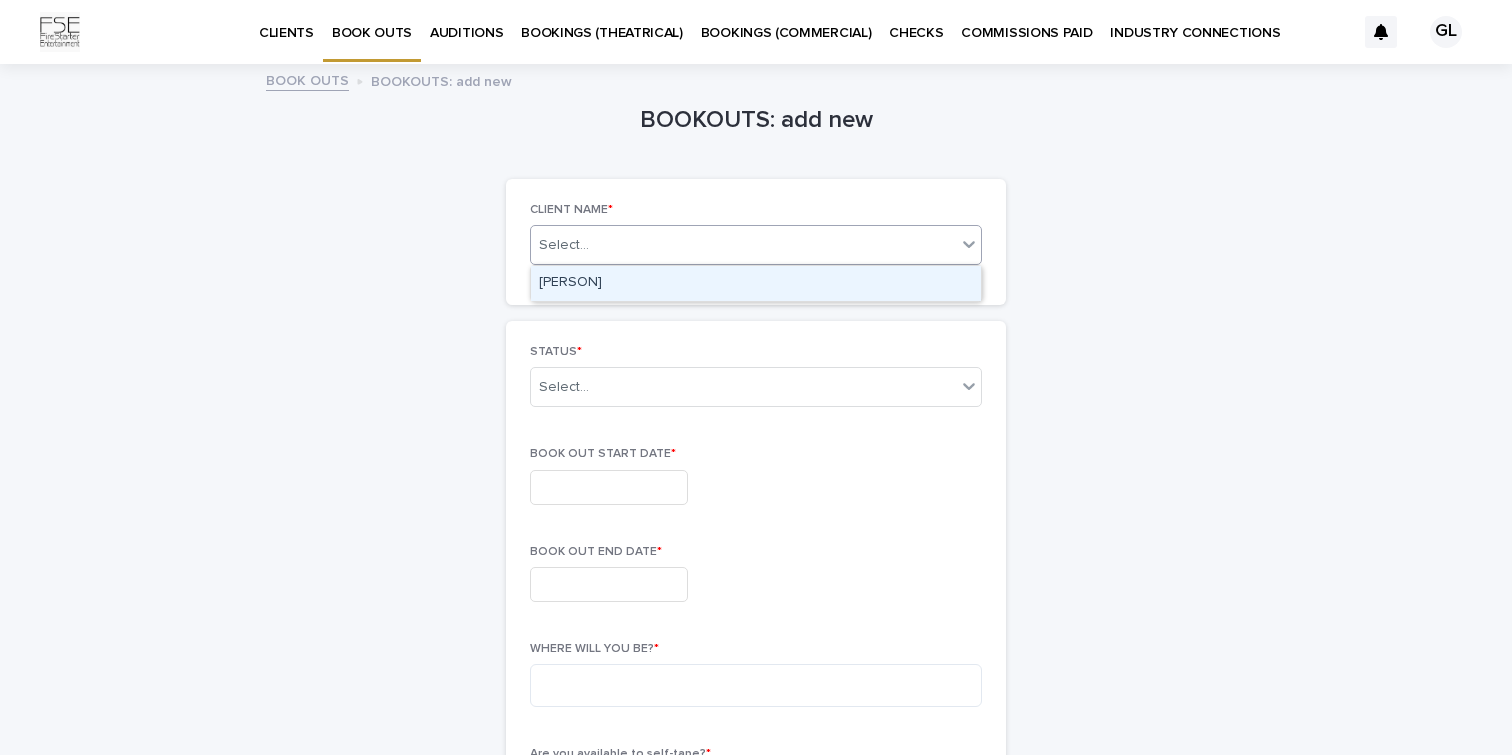 click on "[PERSON]" at bounding box center [756, 283] 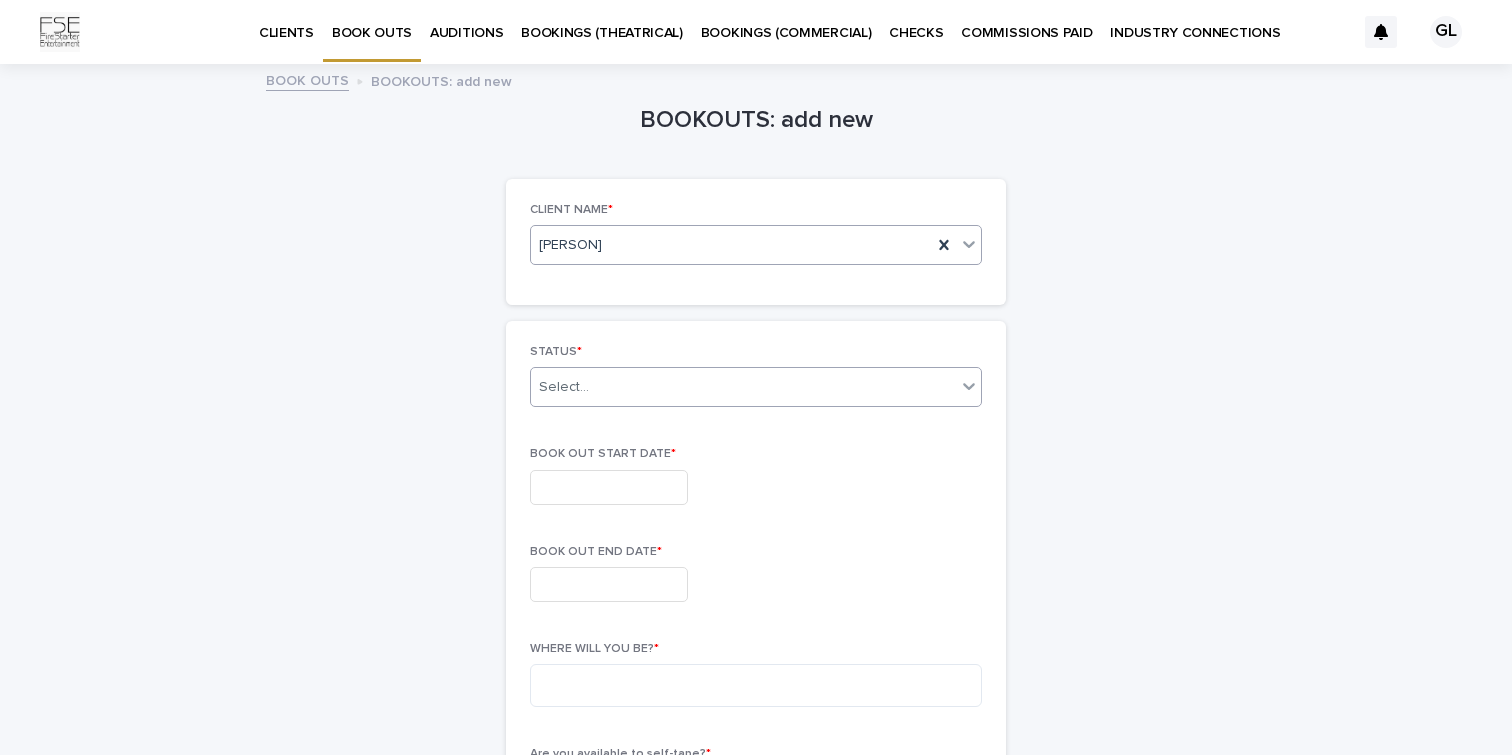 click on "Select..." at bounding box center (743, 387) 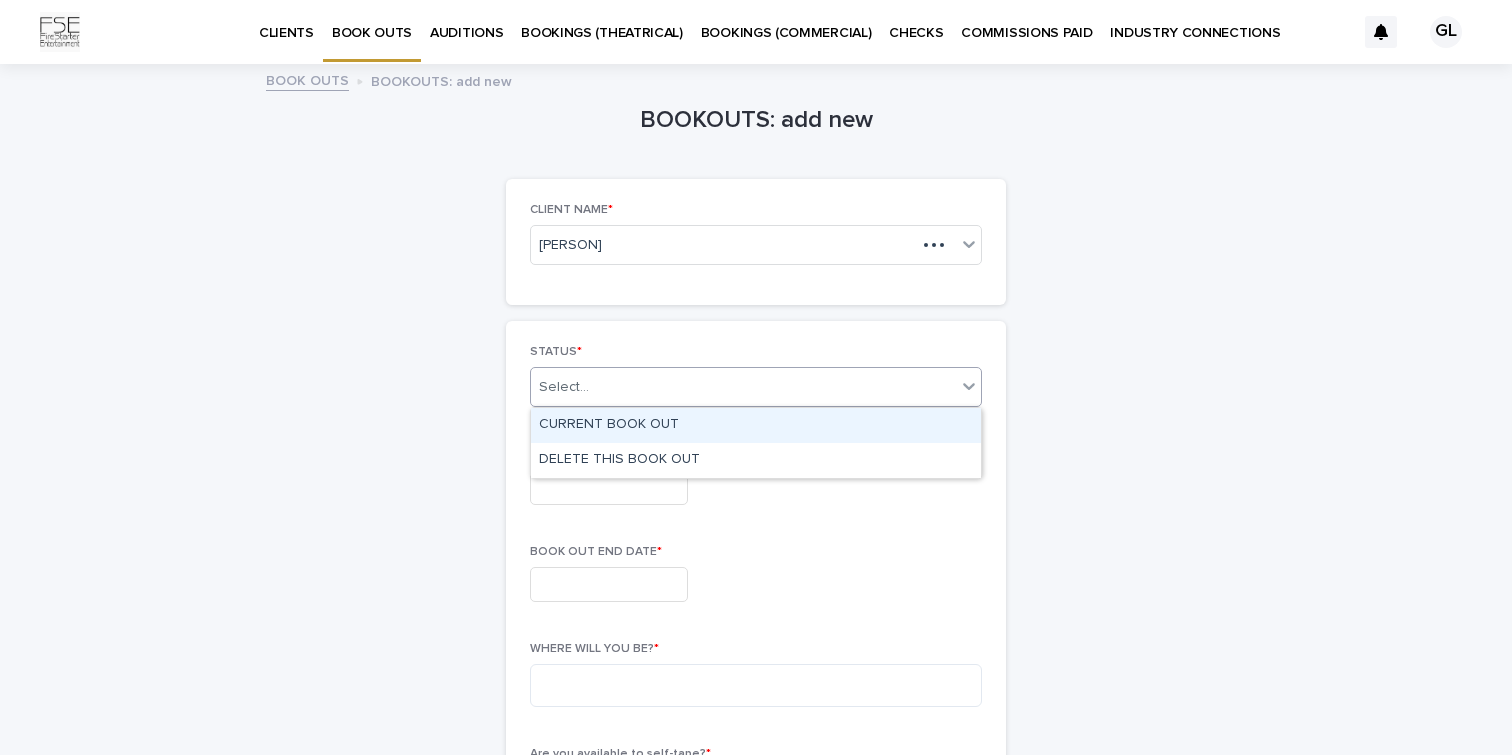 click on "CURRENT BOOK OUT" at bounding box center (756, 425) 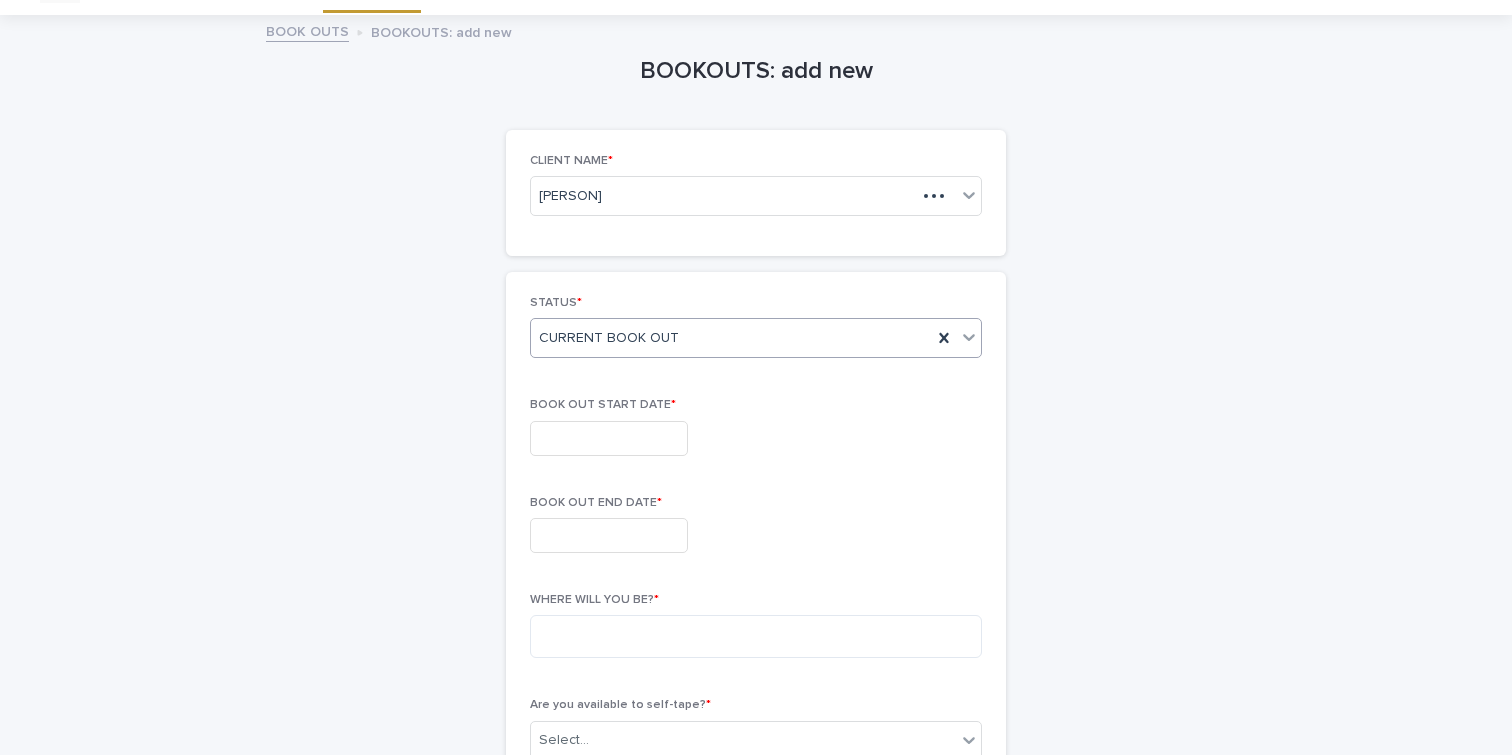 scroll, scrollTop: 71, scrollLeft: 0, axis: vertical 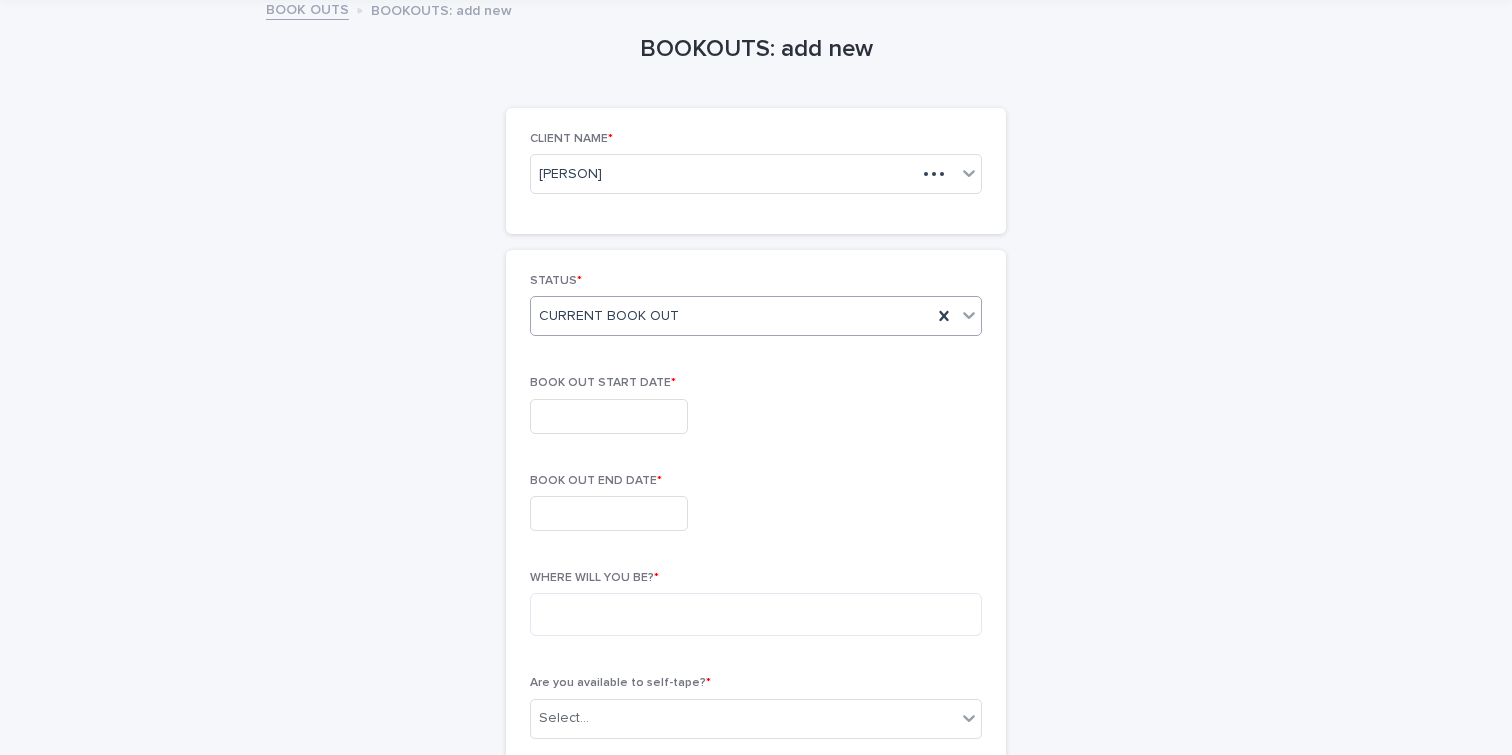 click at bounding box center (609, 416) 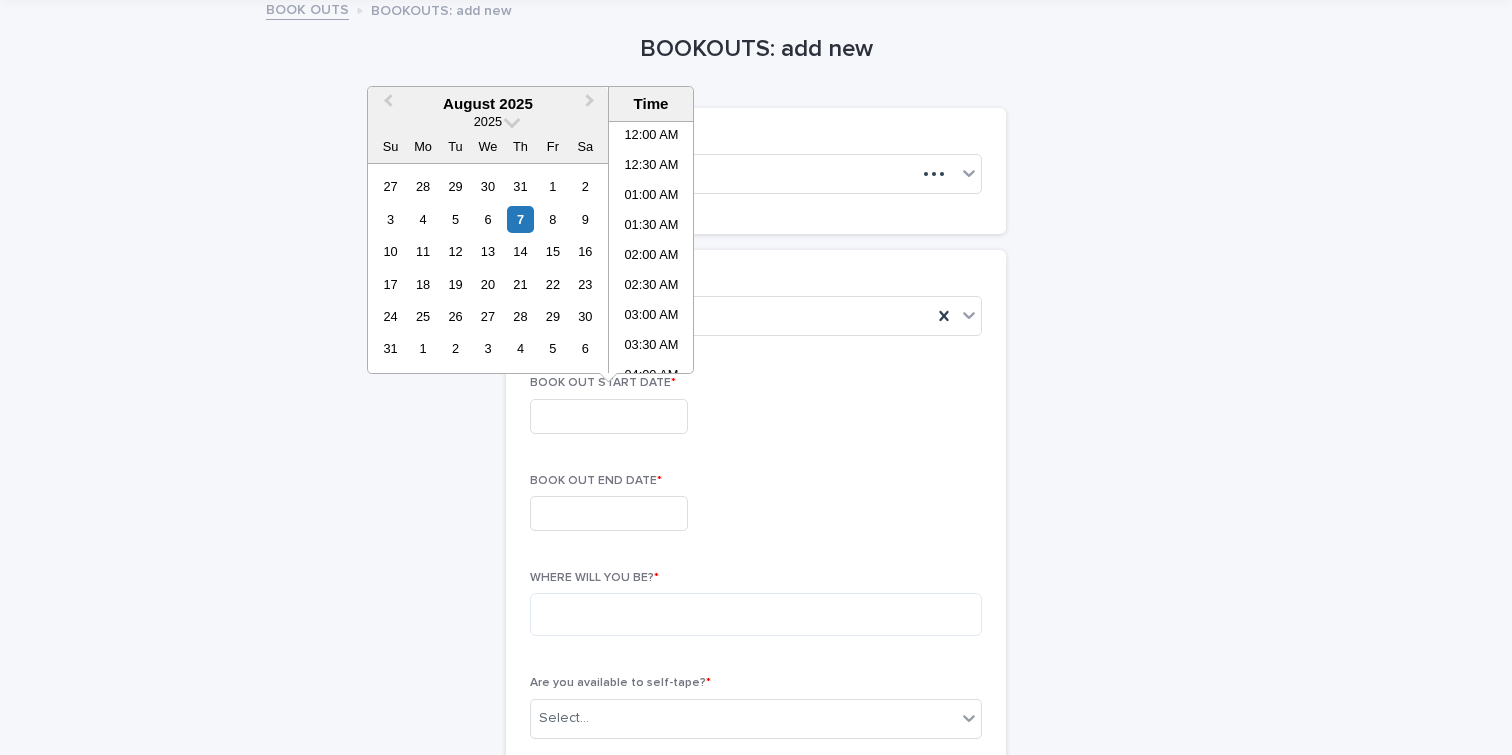 scroll, scrollTop: 699, scrollLeft: 0, axis: vertical 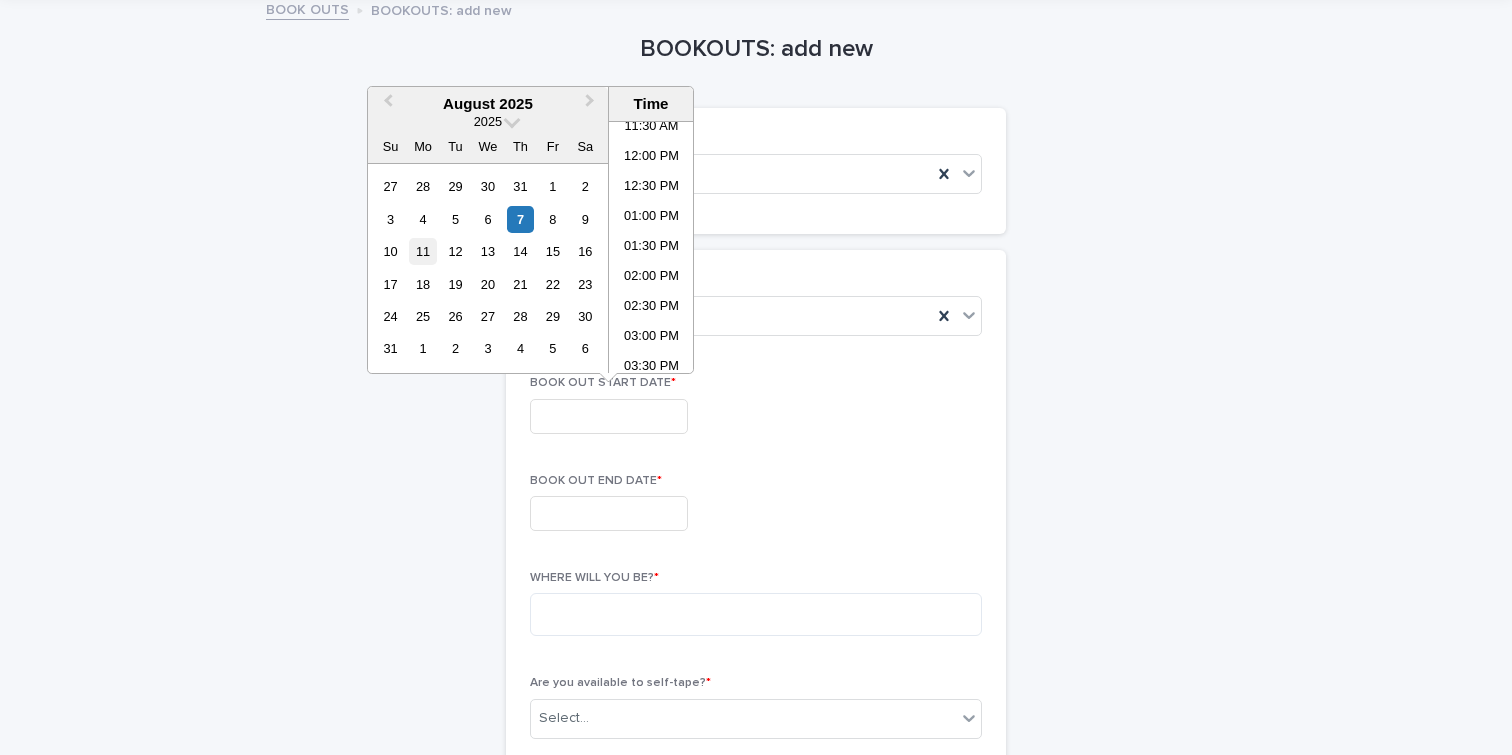 click on "11" at bounding box center [422, 251] 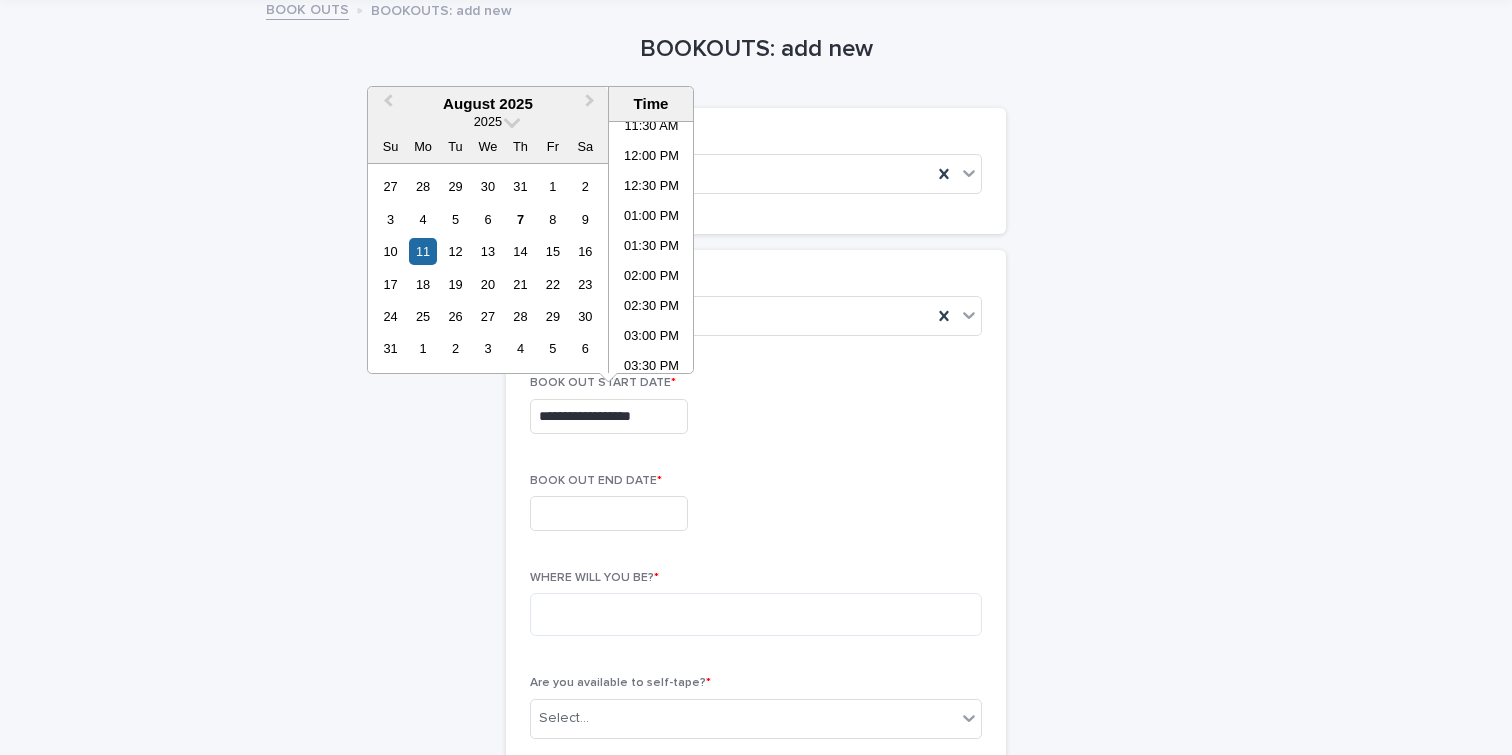 click at bounding box center (609, 513) 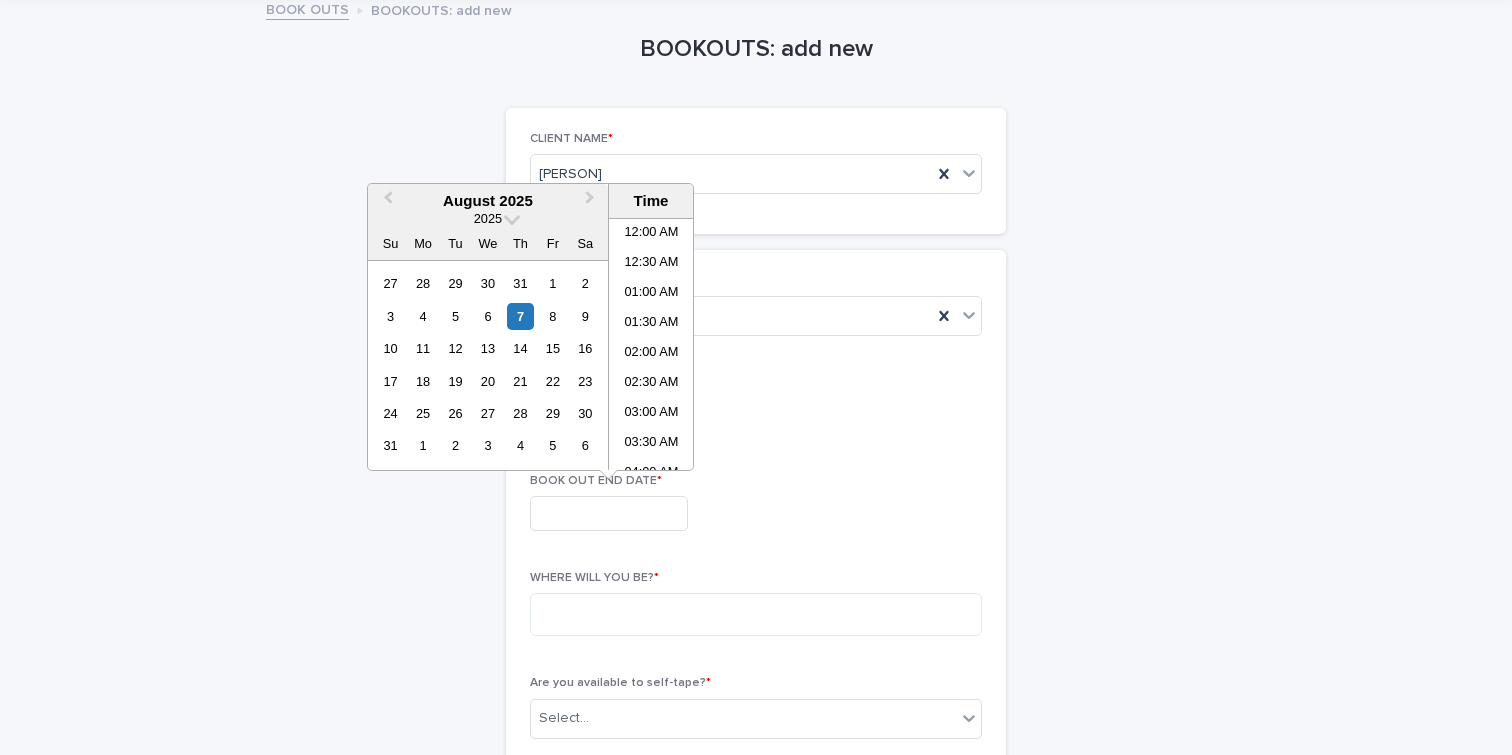 scroll, scrollTop: 699, scrollLeft: 0, axis: vertical 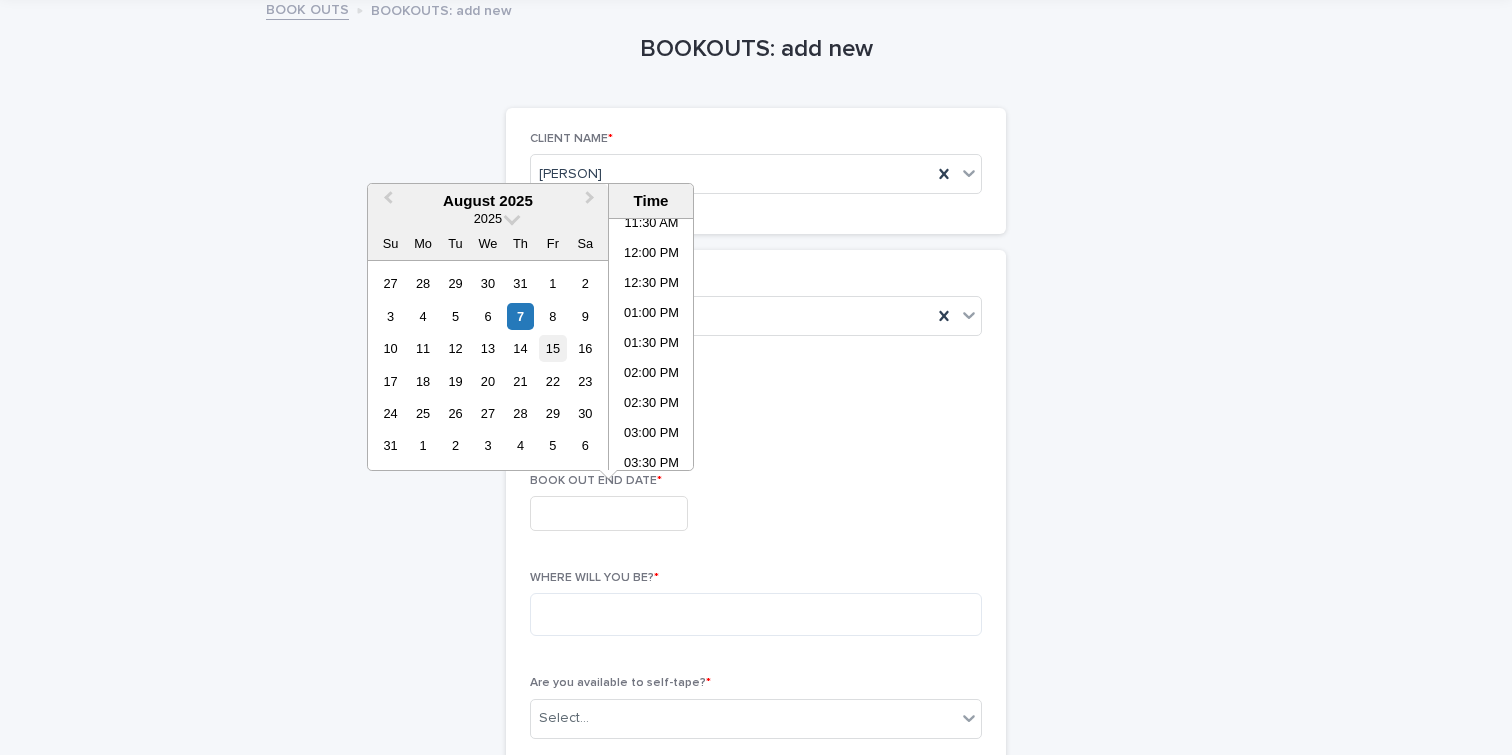 click on "15" at bounding box center (552, 348) 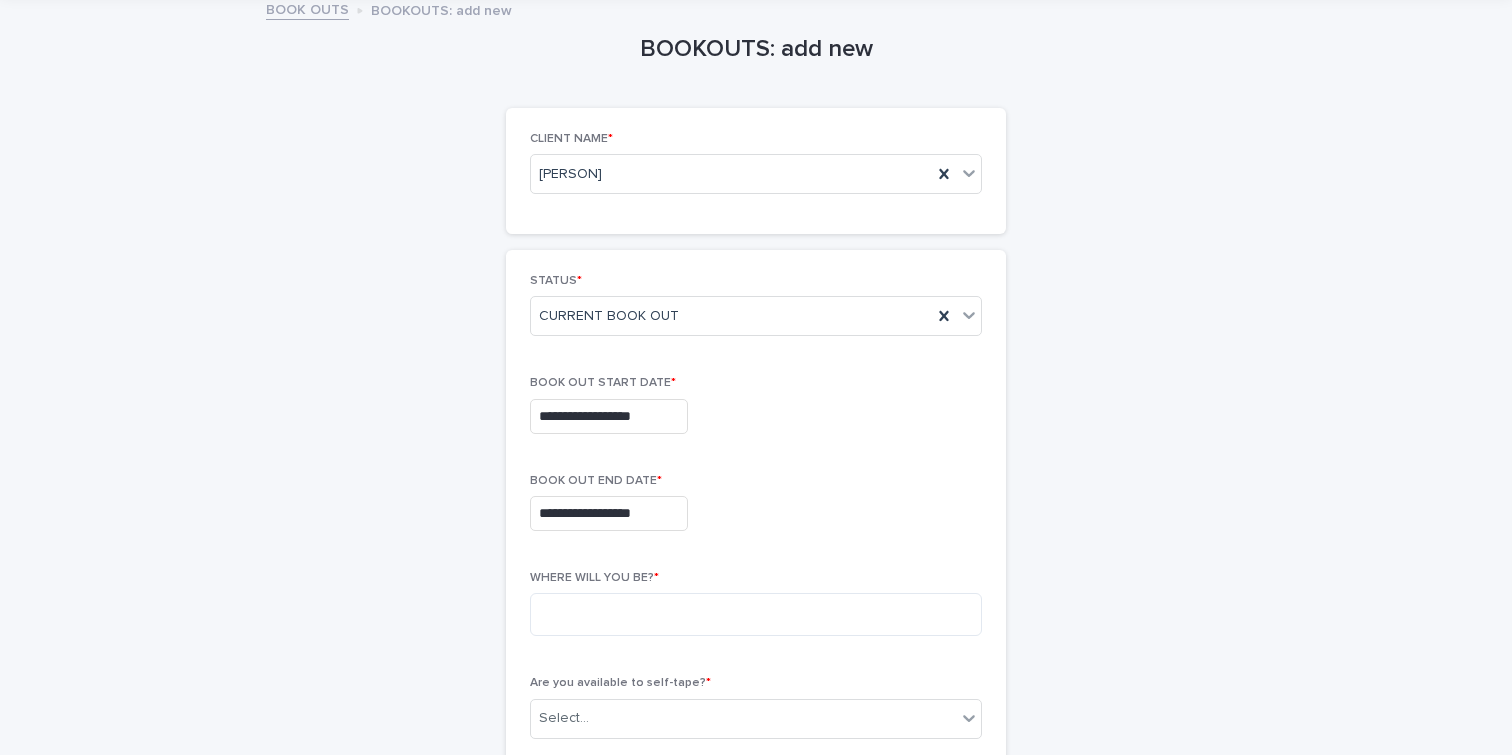 click on "**********" at bounding box center [756, 513] 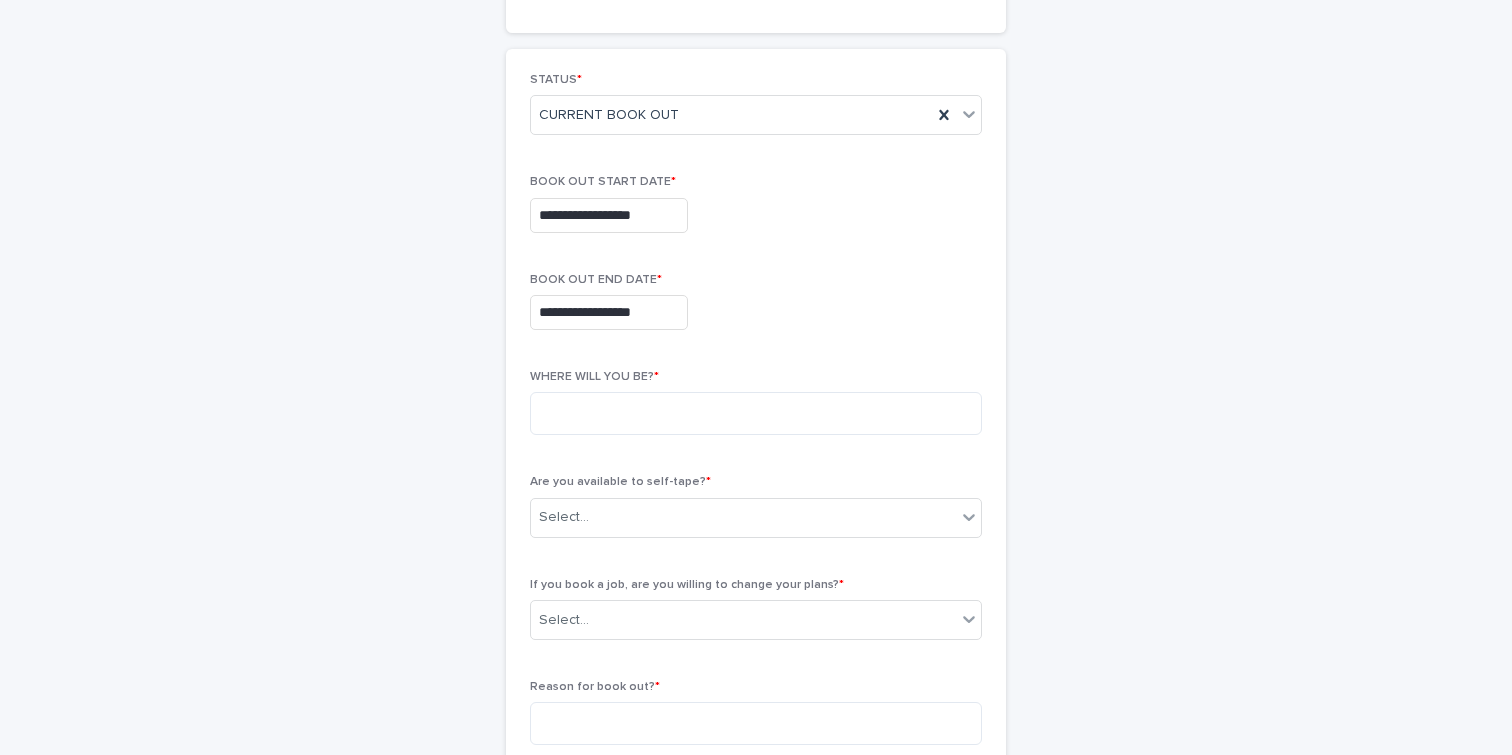 scroll, scrollTop: 283, scrollLeft: 0, axis: vertical 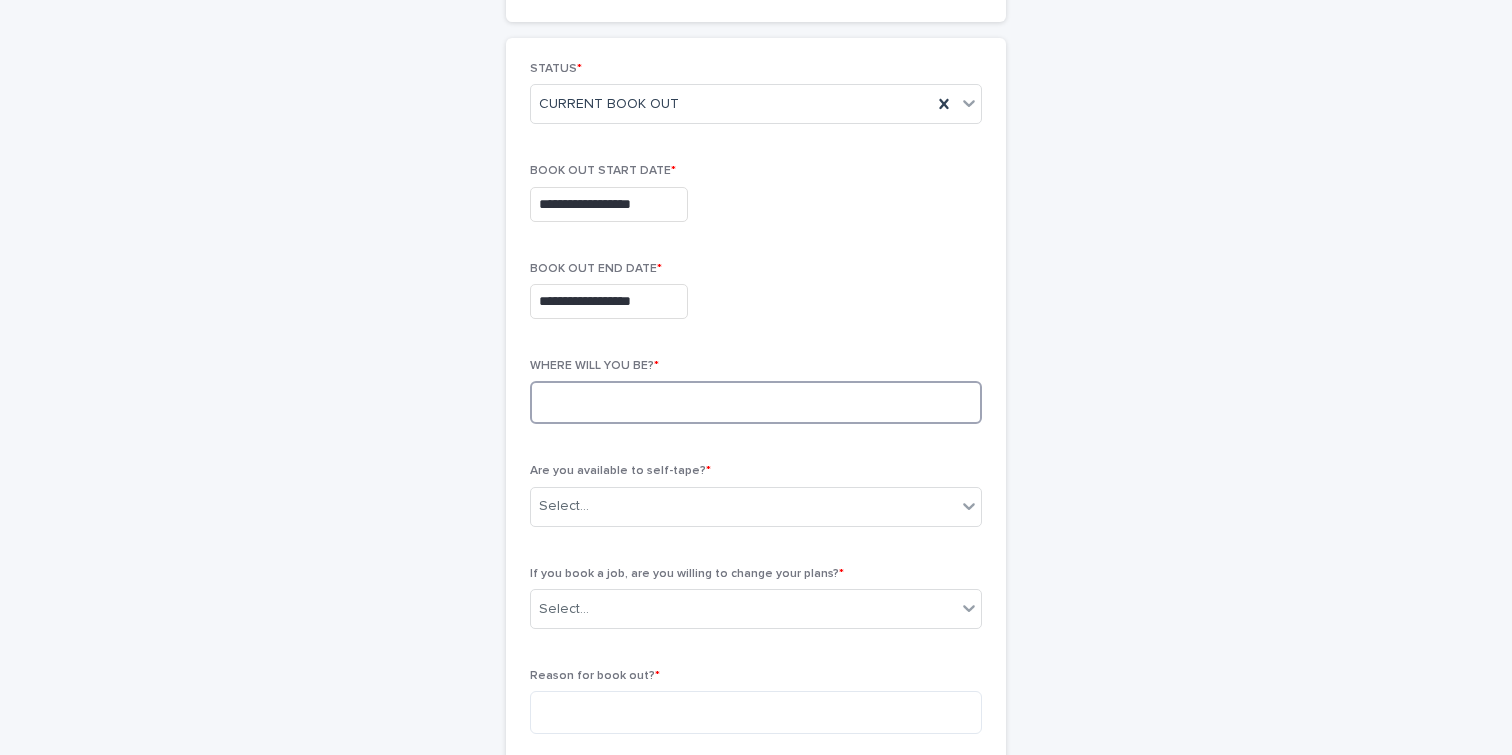 click at bounding box center (756, 402) 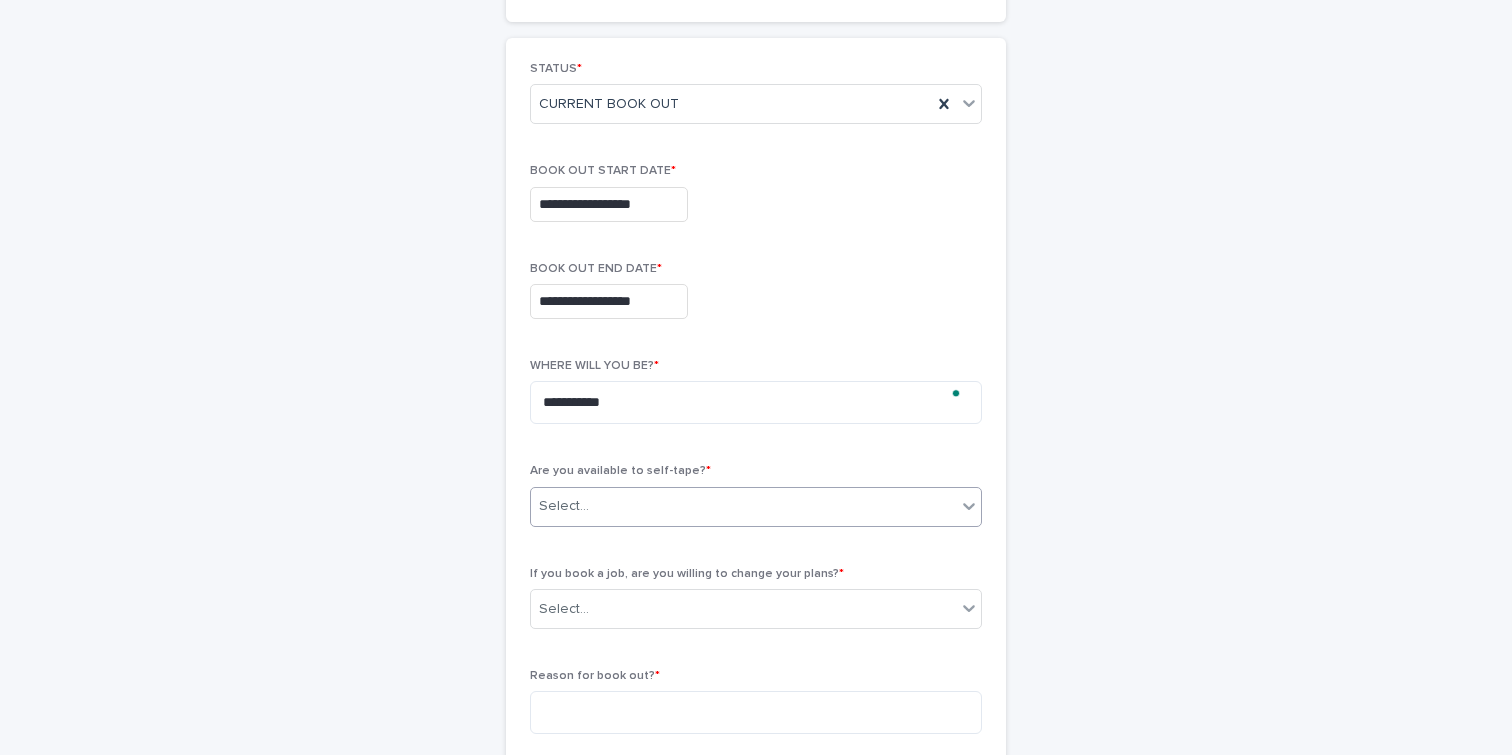 click on "Select..." at bounding box center [743, 506] 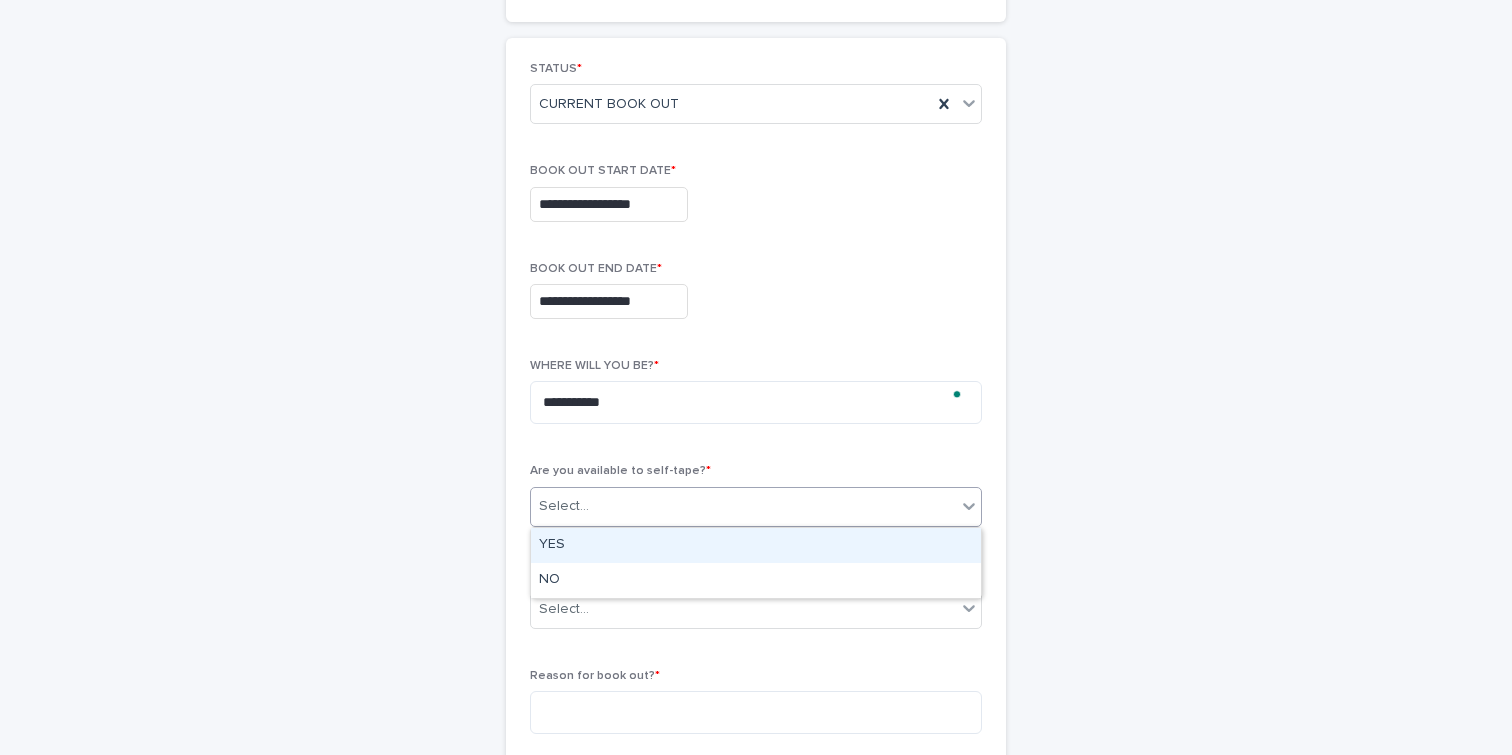 click on "YES" at bounding box center (756, 545) 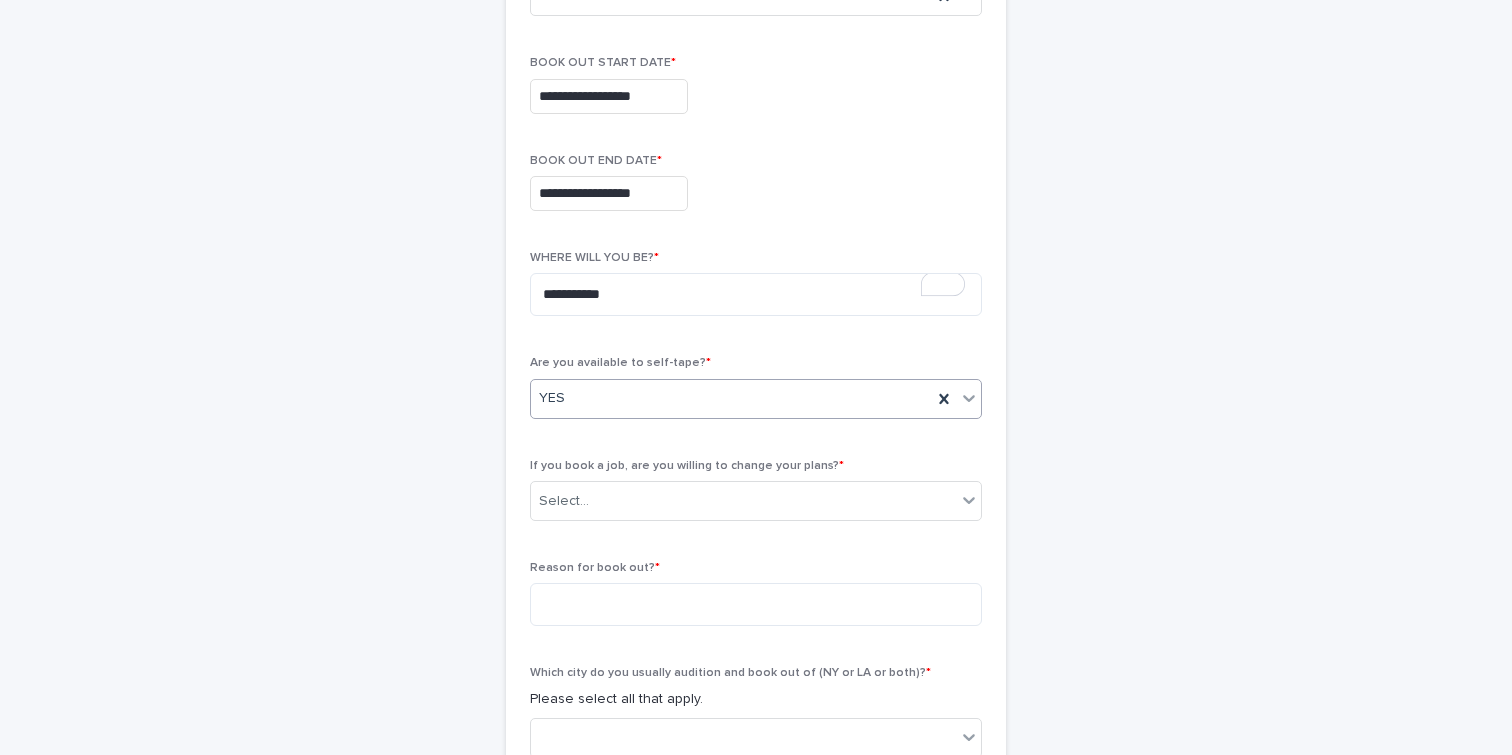 scroll, scrollTop: 394, scrollLeft: 0, axis: vertical 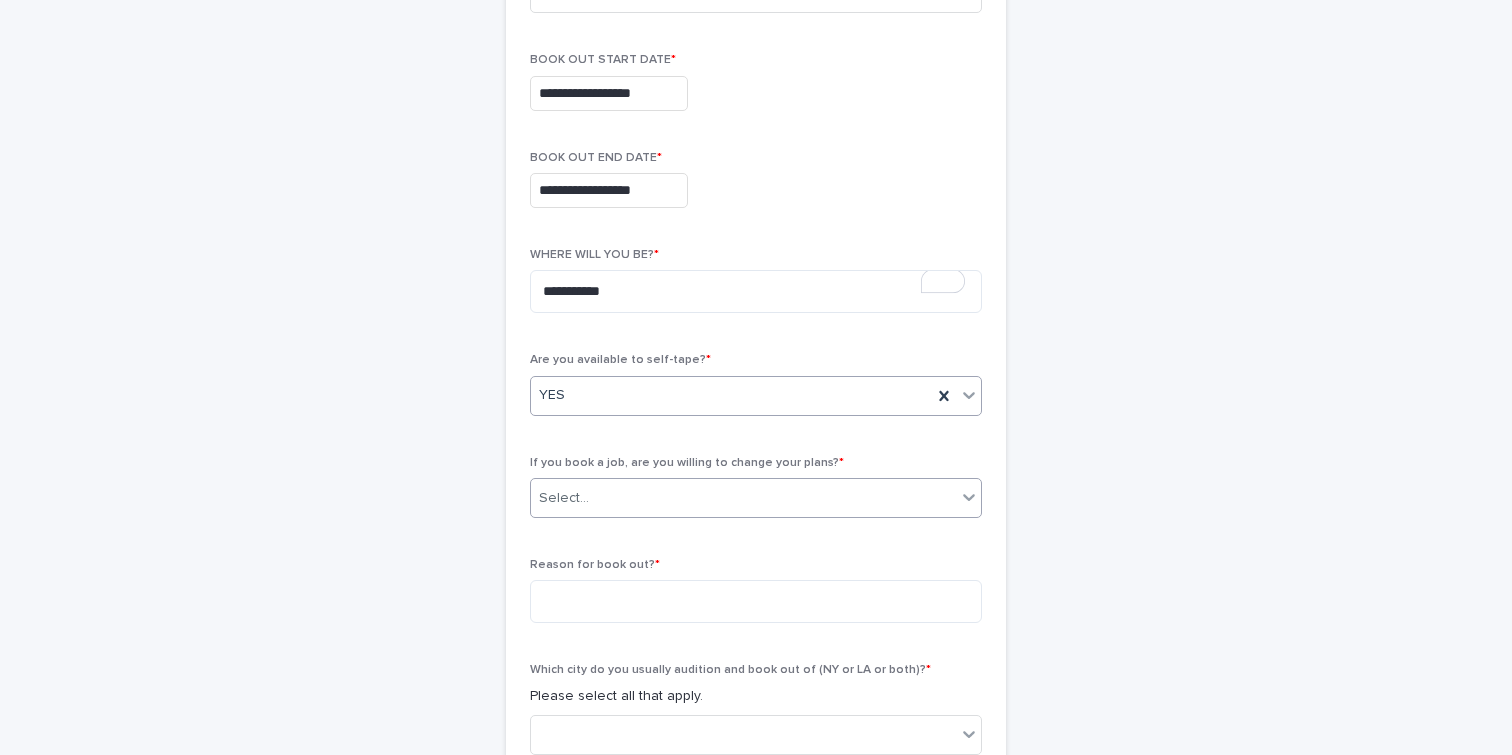 click on "Select..." at bounding box center [743, 498] 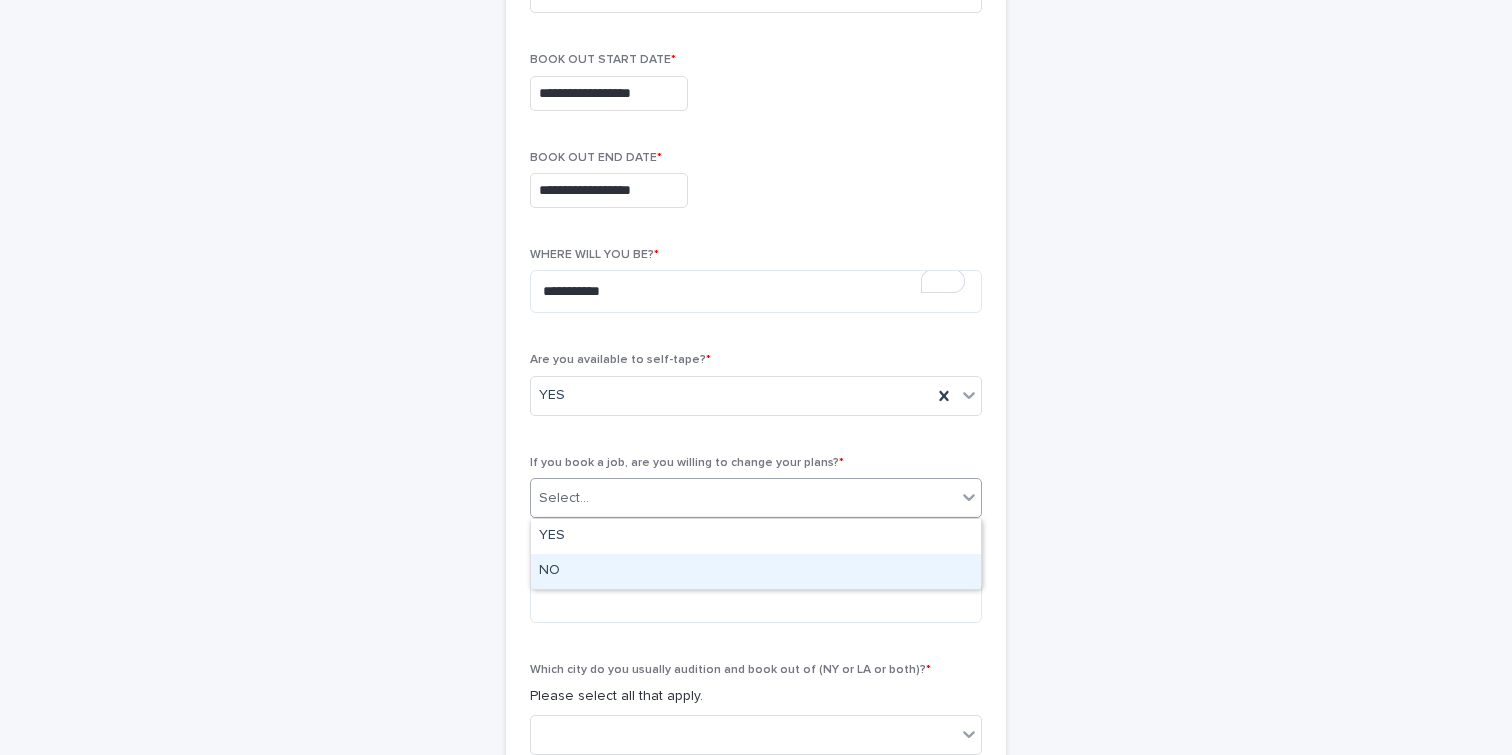 click on "NO" at bounding box center (756, 571) 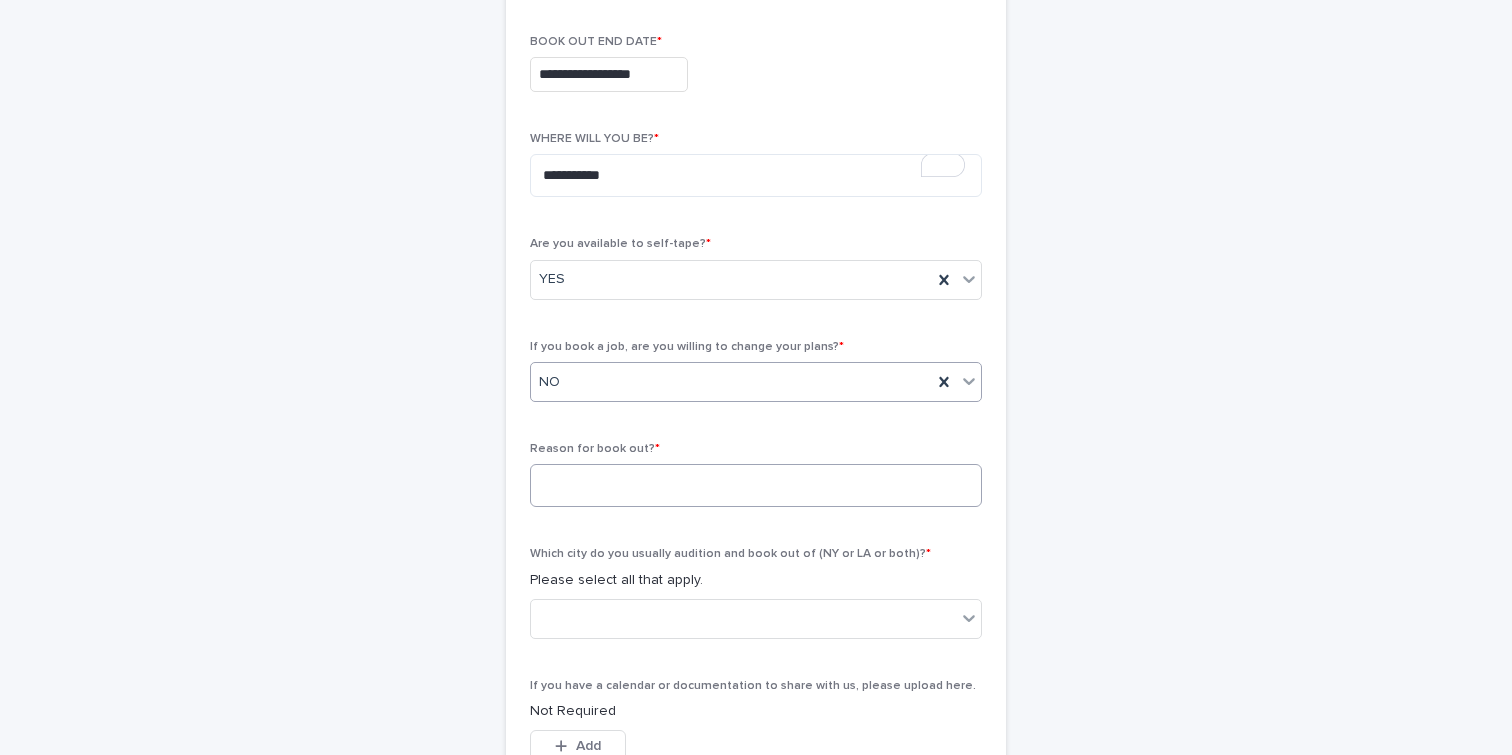 scroll, scrollTop: 514, scrollLeft: 0, axis: vertical 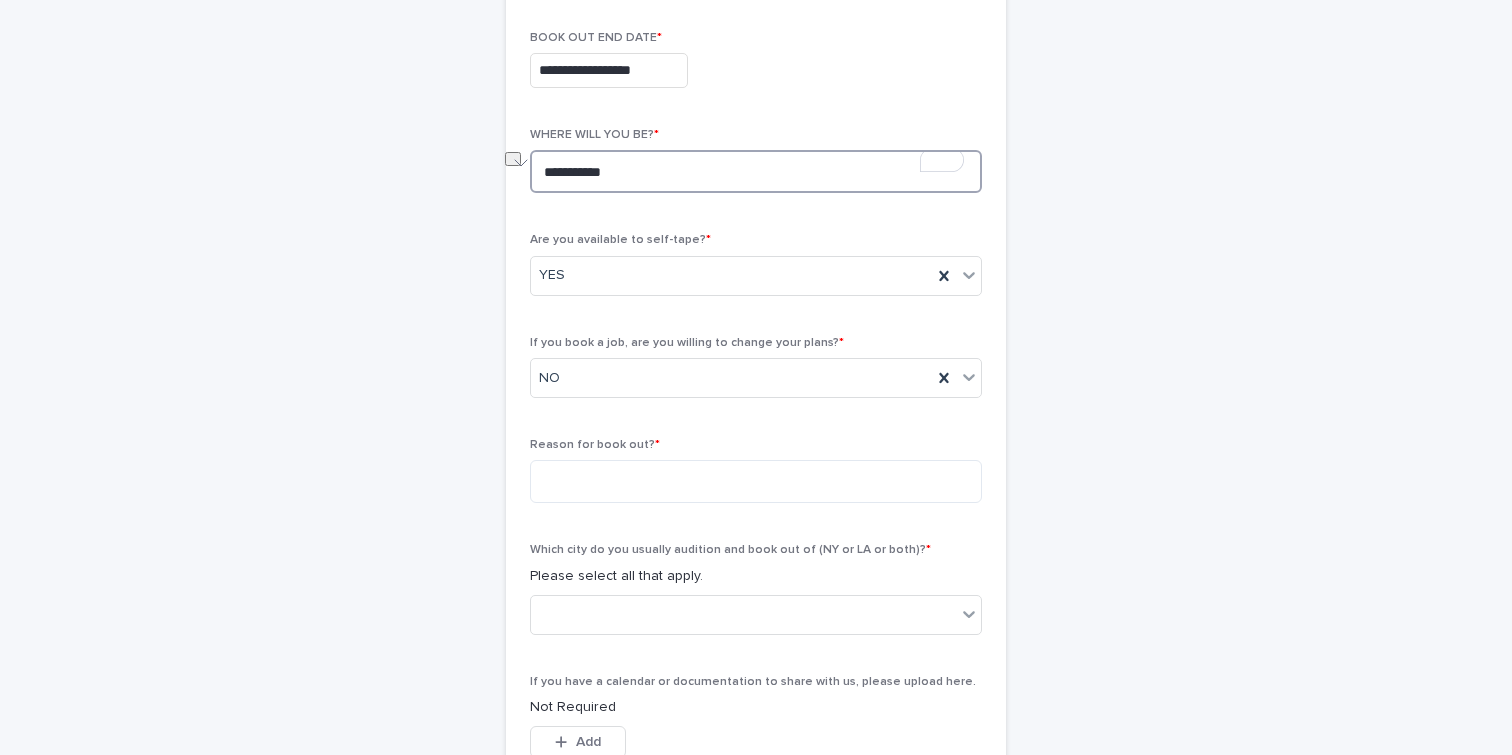 drag, startPoint x: 665, startPoint y: 171, endPoint x: 502, endPoint y: 169, distance: 163.01227 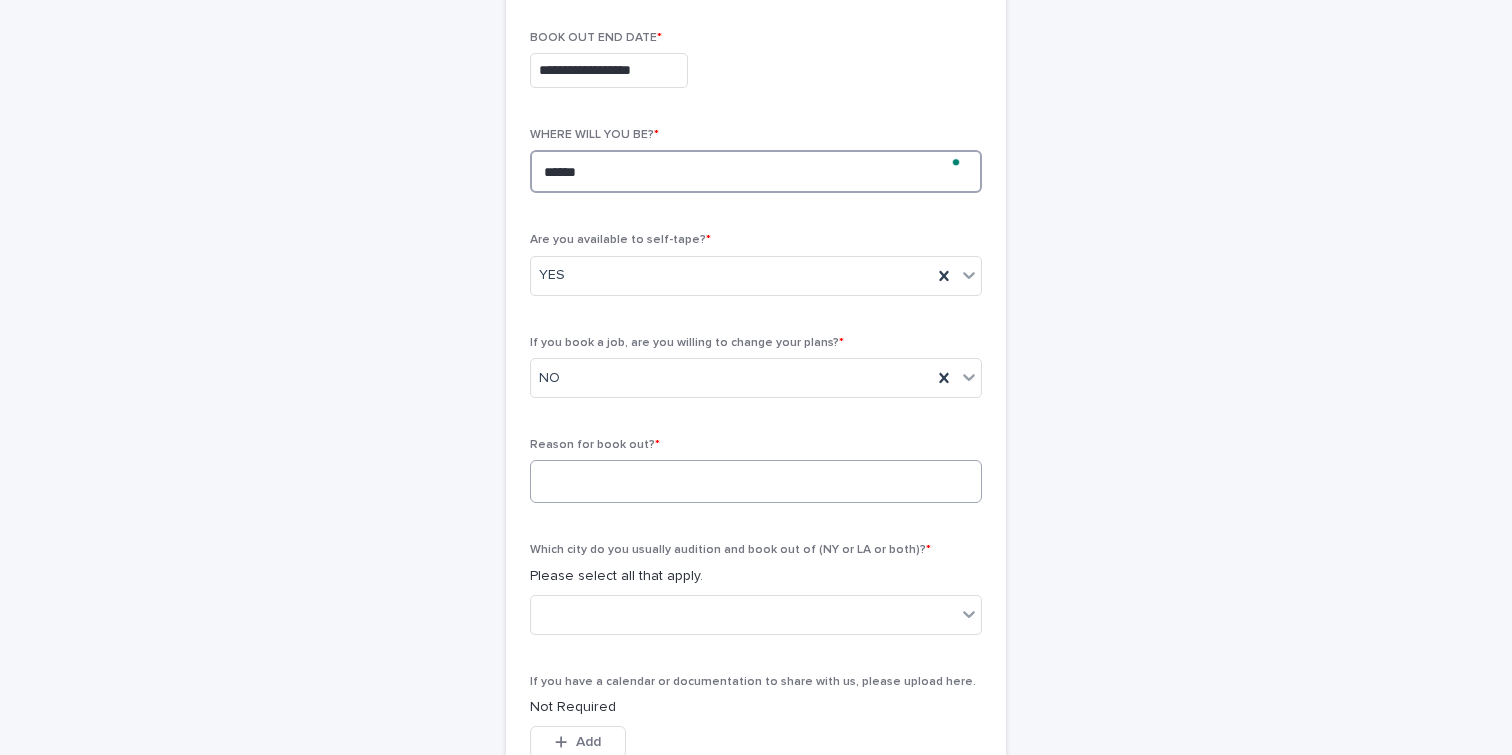 type on "******" 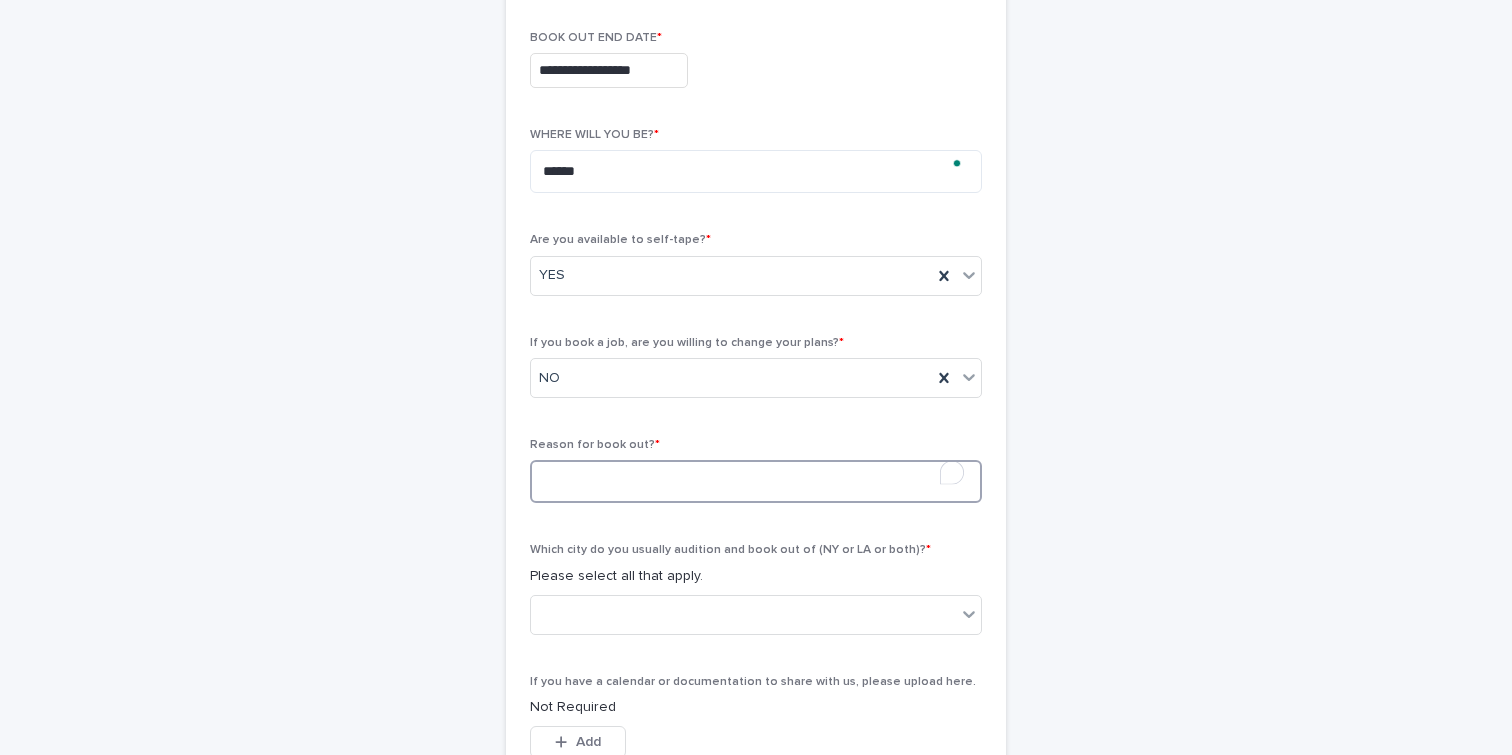 click at bounding box center (756, 481) 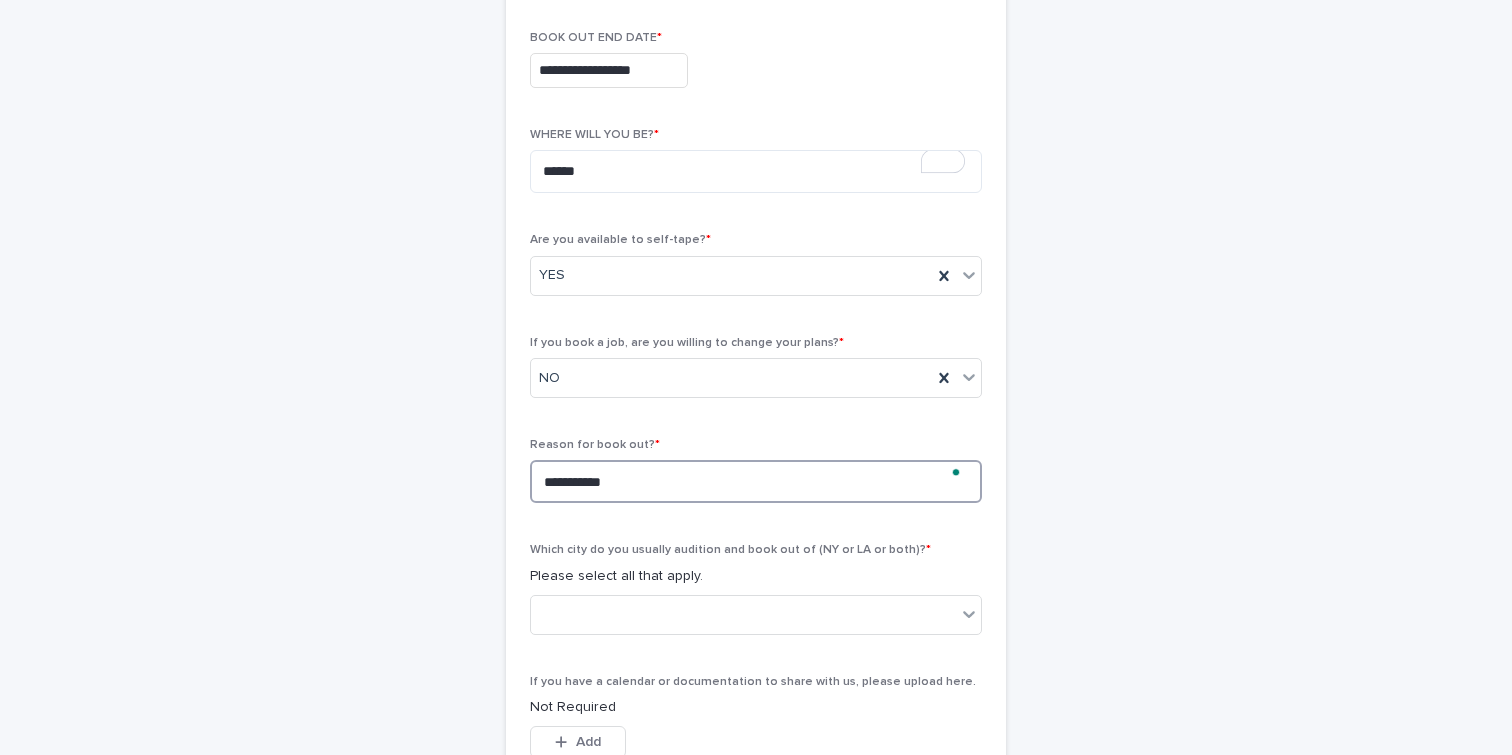 type on "**********" 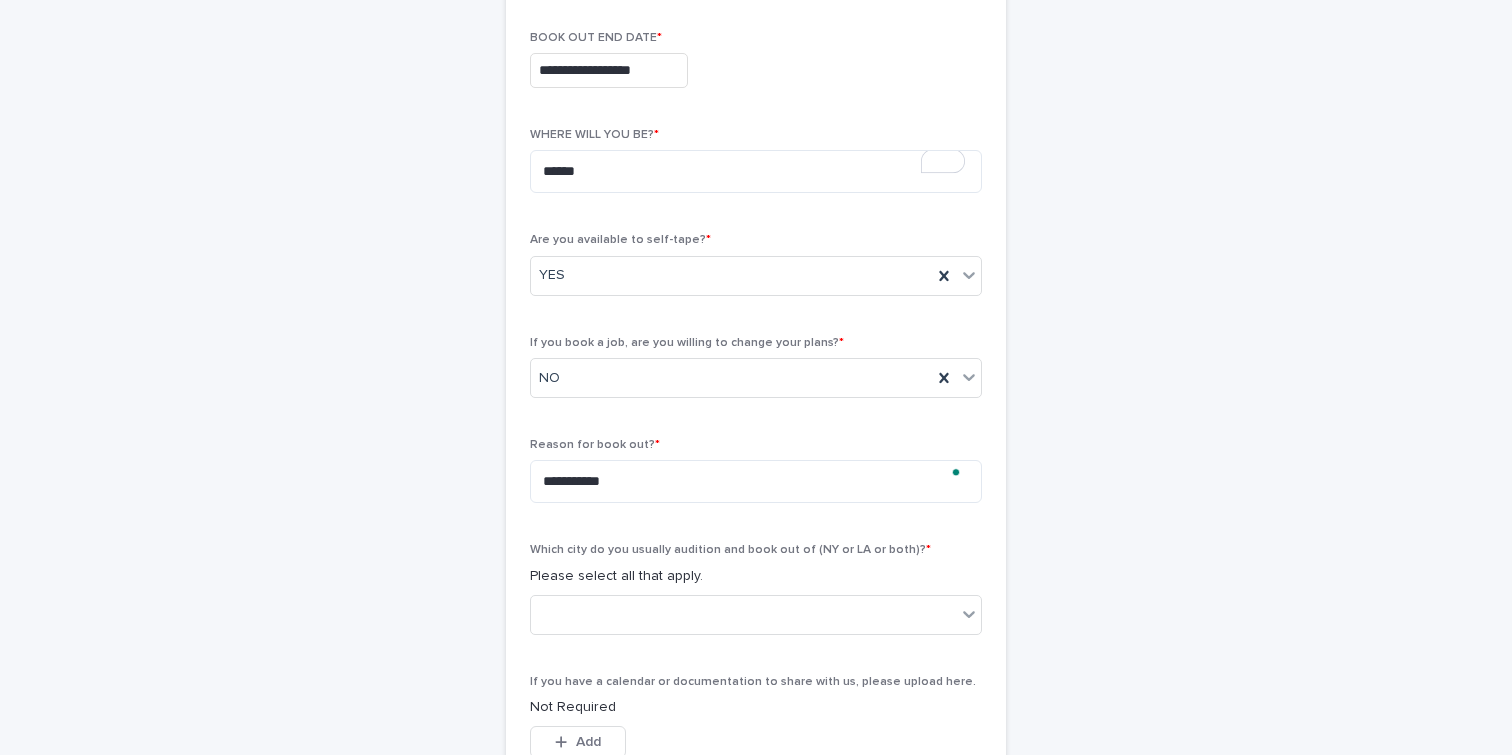 click on "**********" at bounding box center [756, 270] 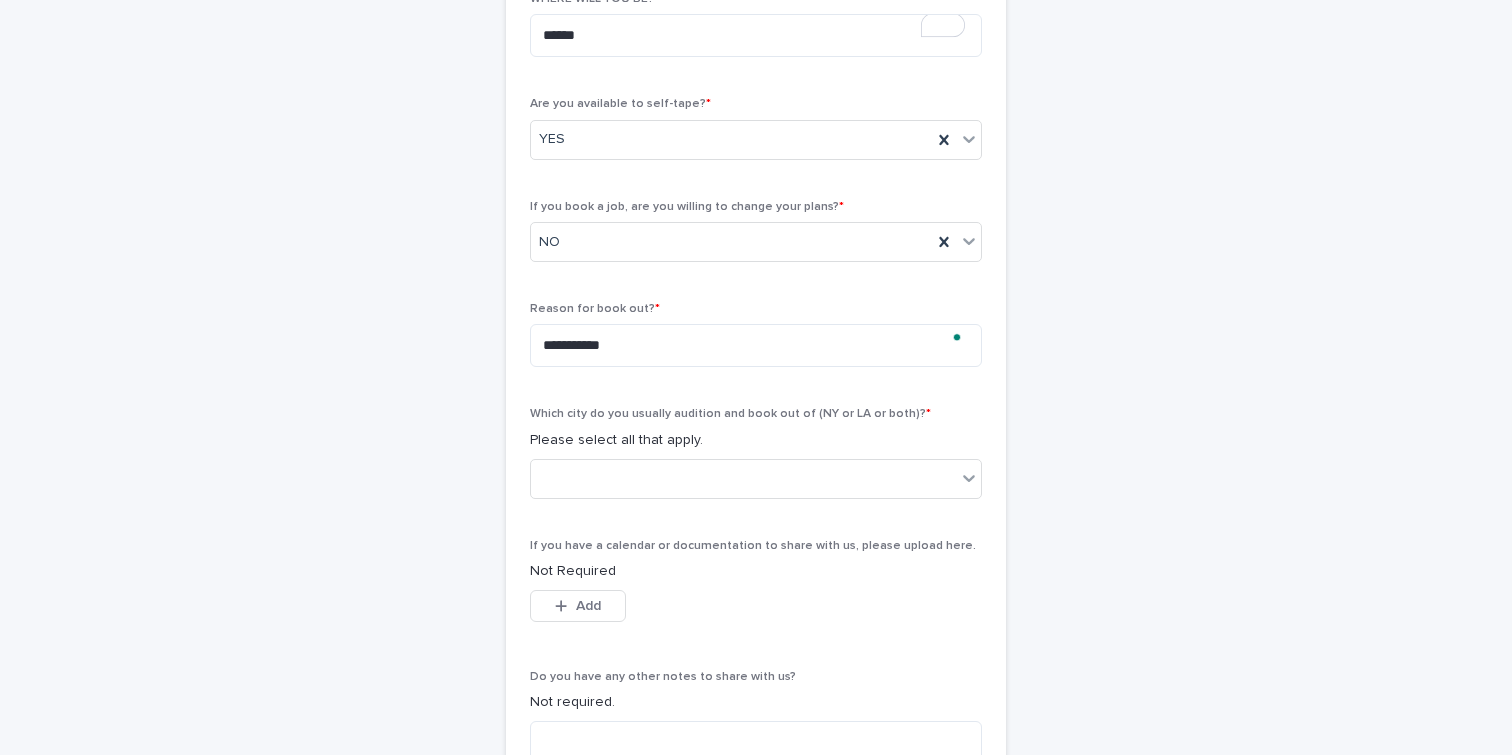 scroll, scrollTop: 659, scrollLeft: 0, axis: vertical 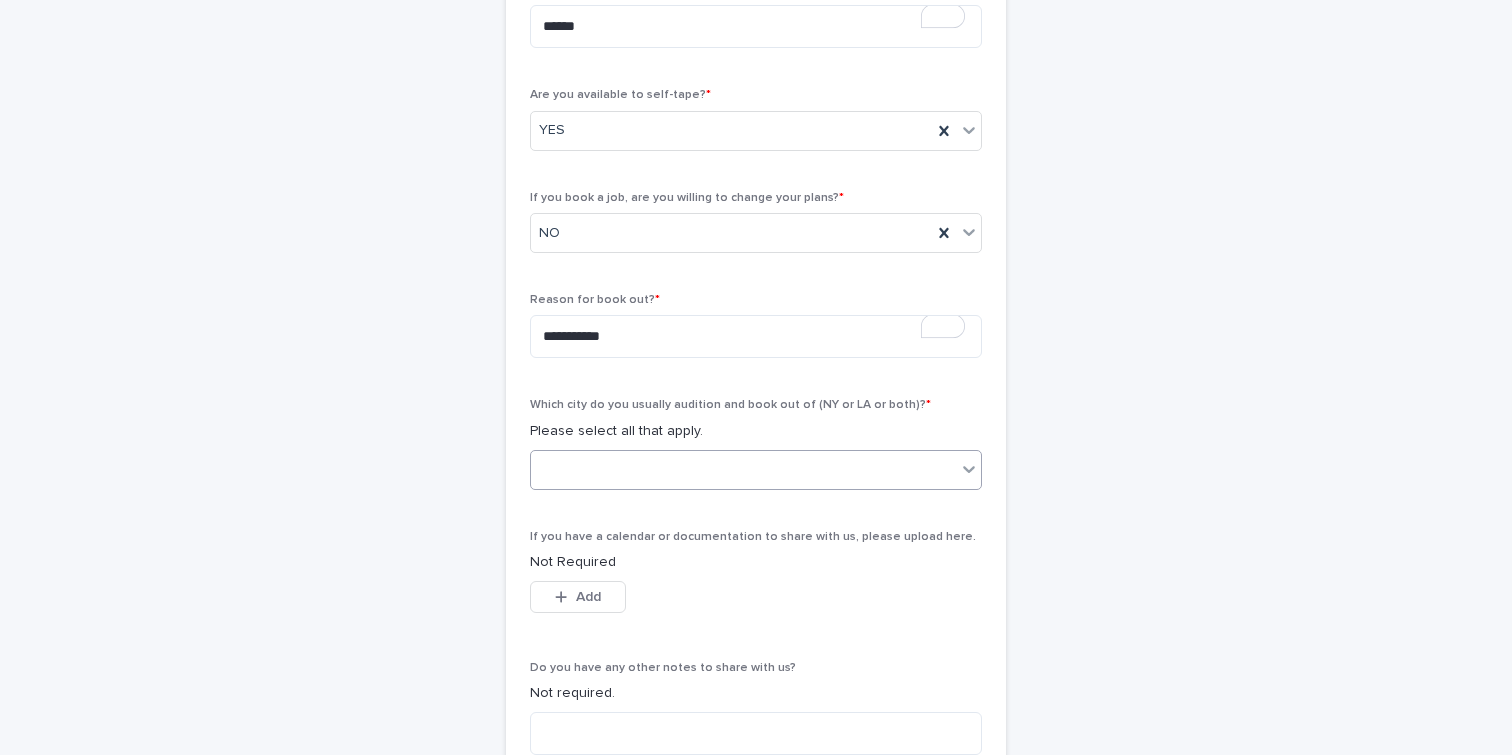 click at bounding box center (743, 469) 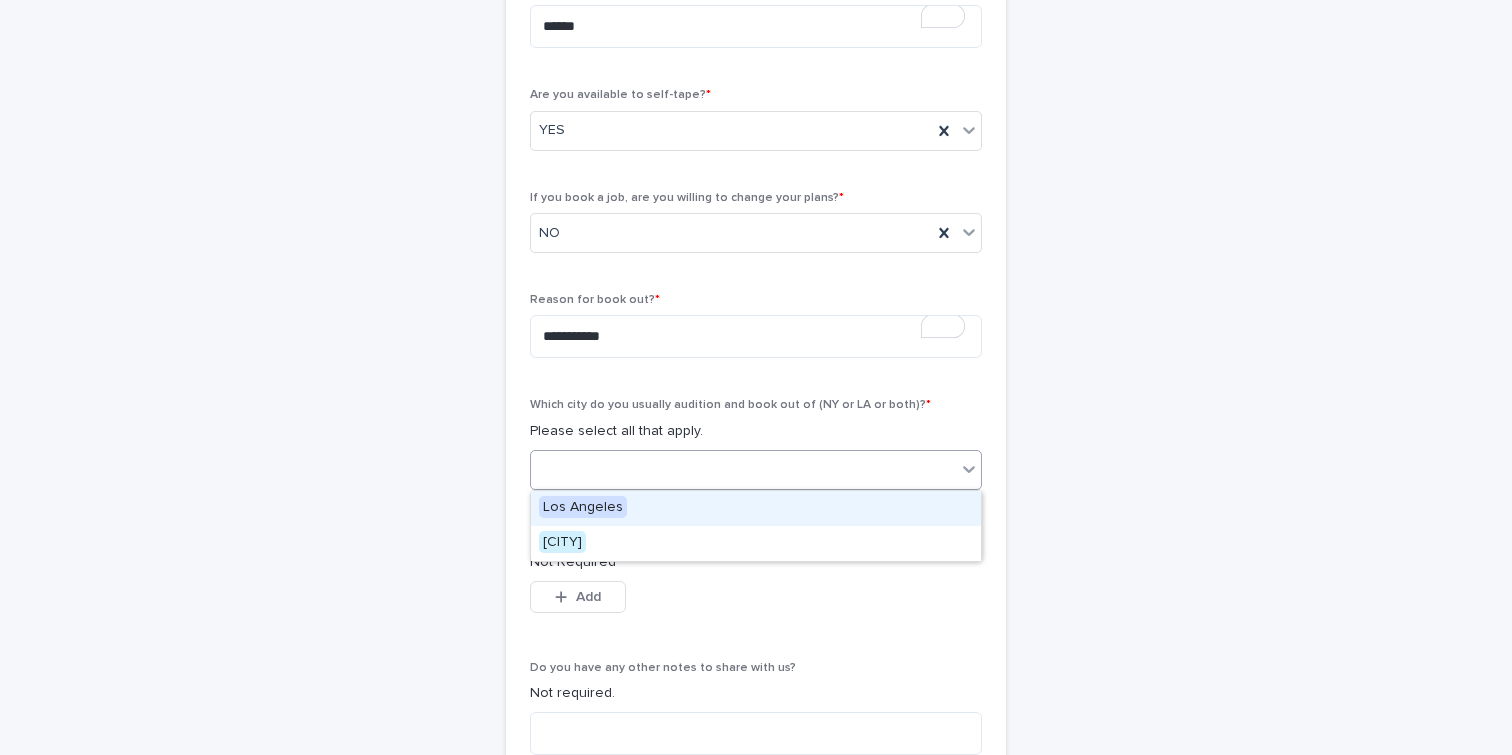 click on "Los Angeles" at bounding box center [756, 508] 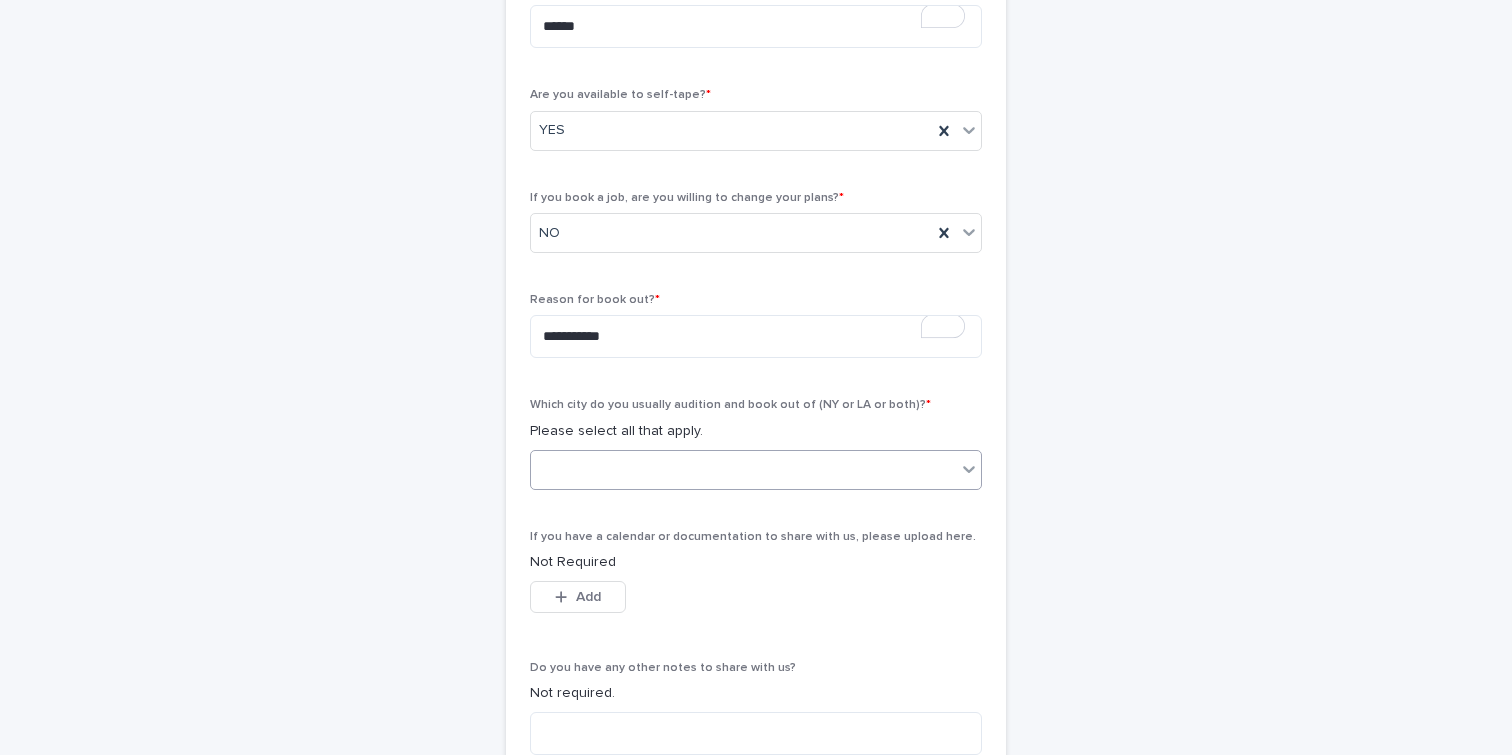 scroll, scrollTop: 811, scrollLeft: 0, axis: vertical 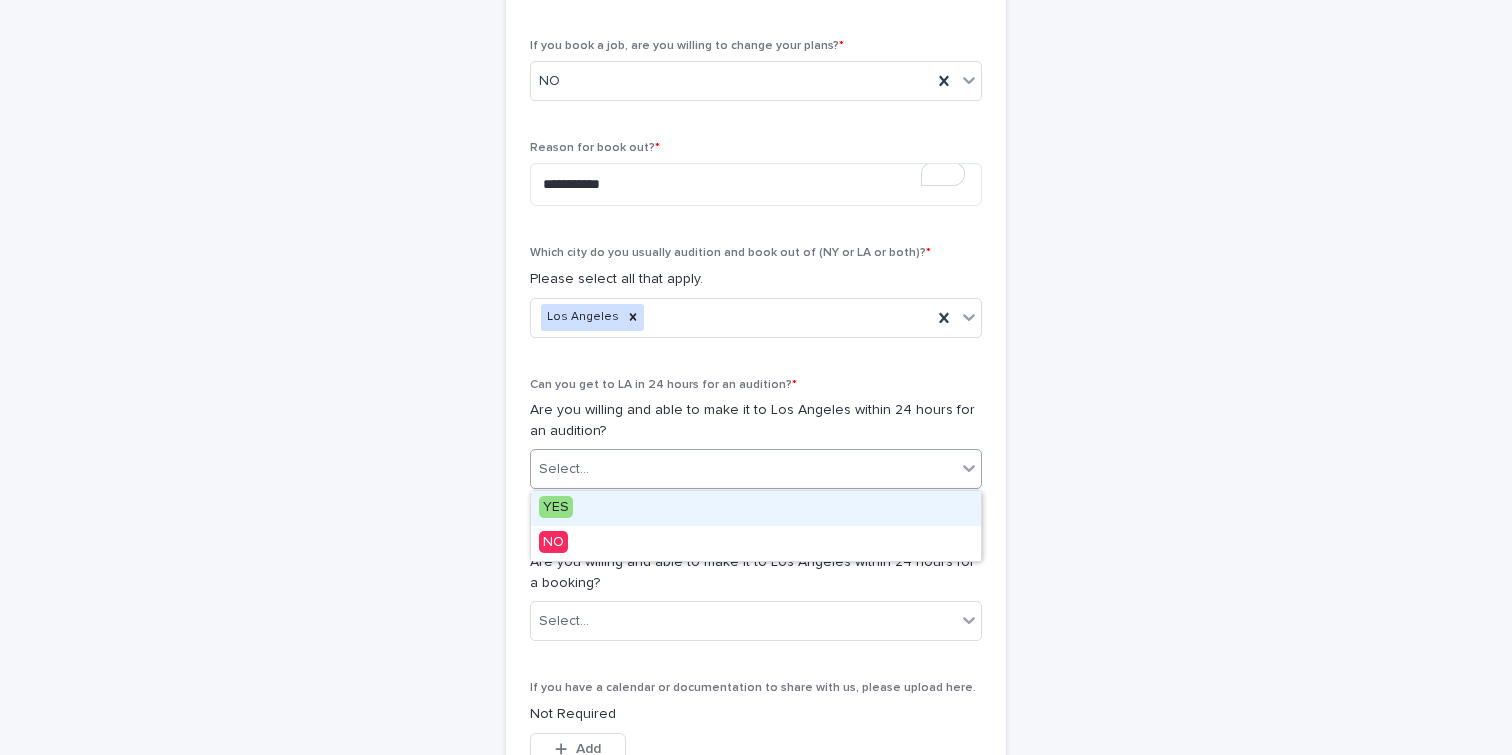 click on "Select..." at bounding box center (743, 469) 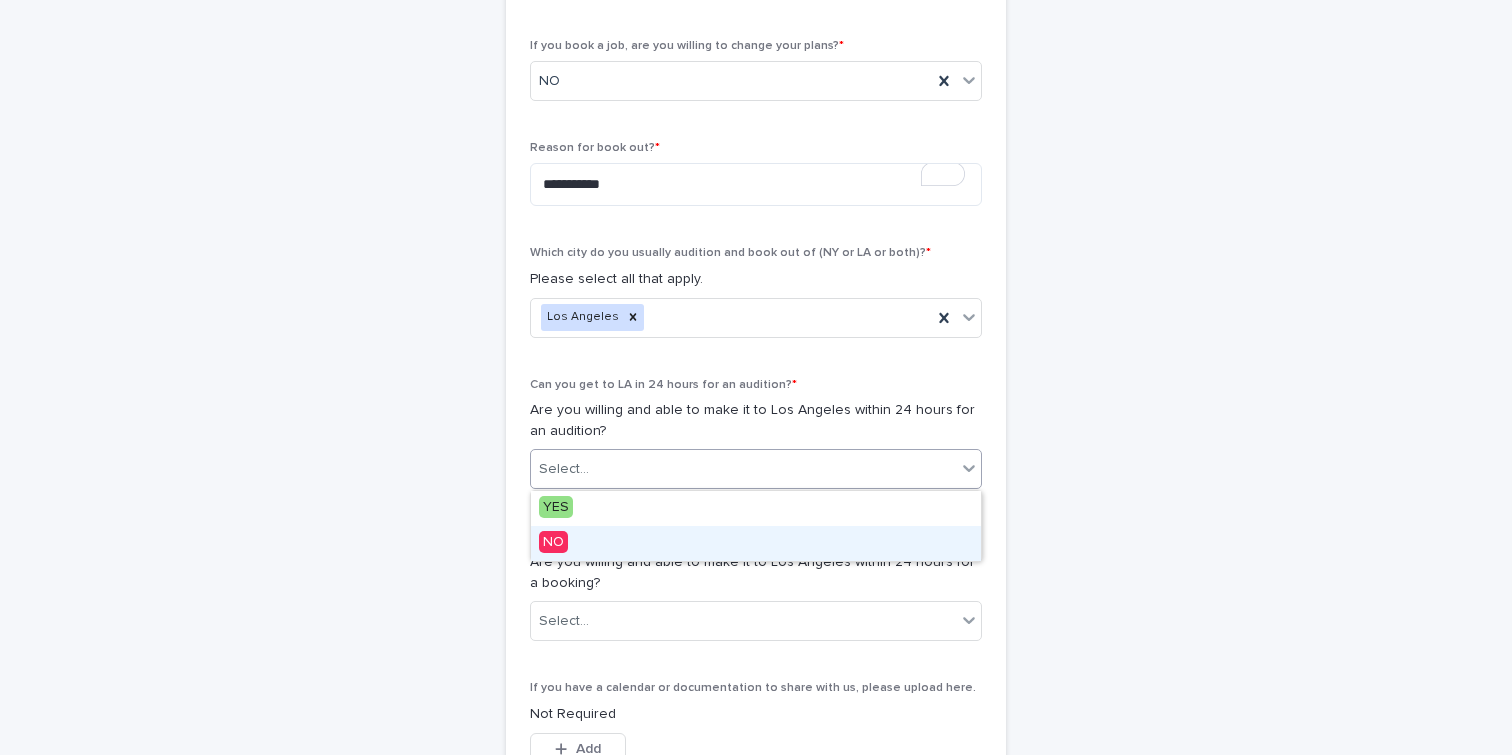 click on "NO" at bounding box center [756, 543] 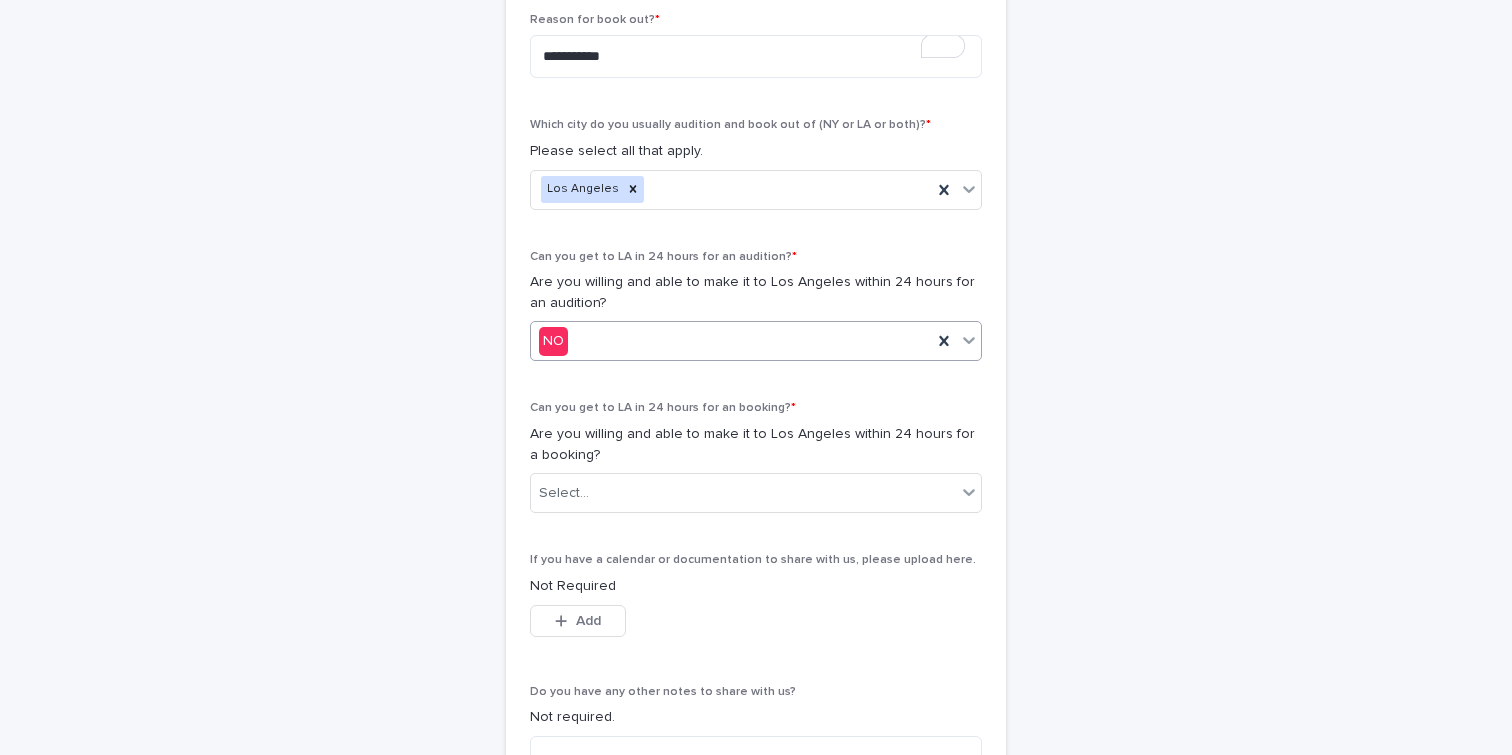 scroll, scrollTop: 940, scrollLeft: 0, axis: vertical 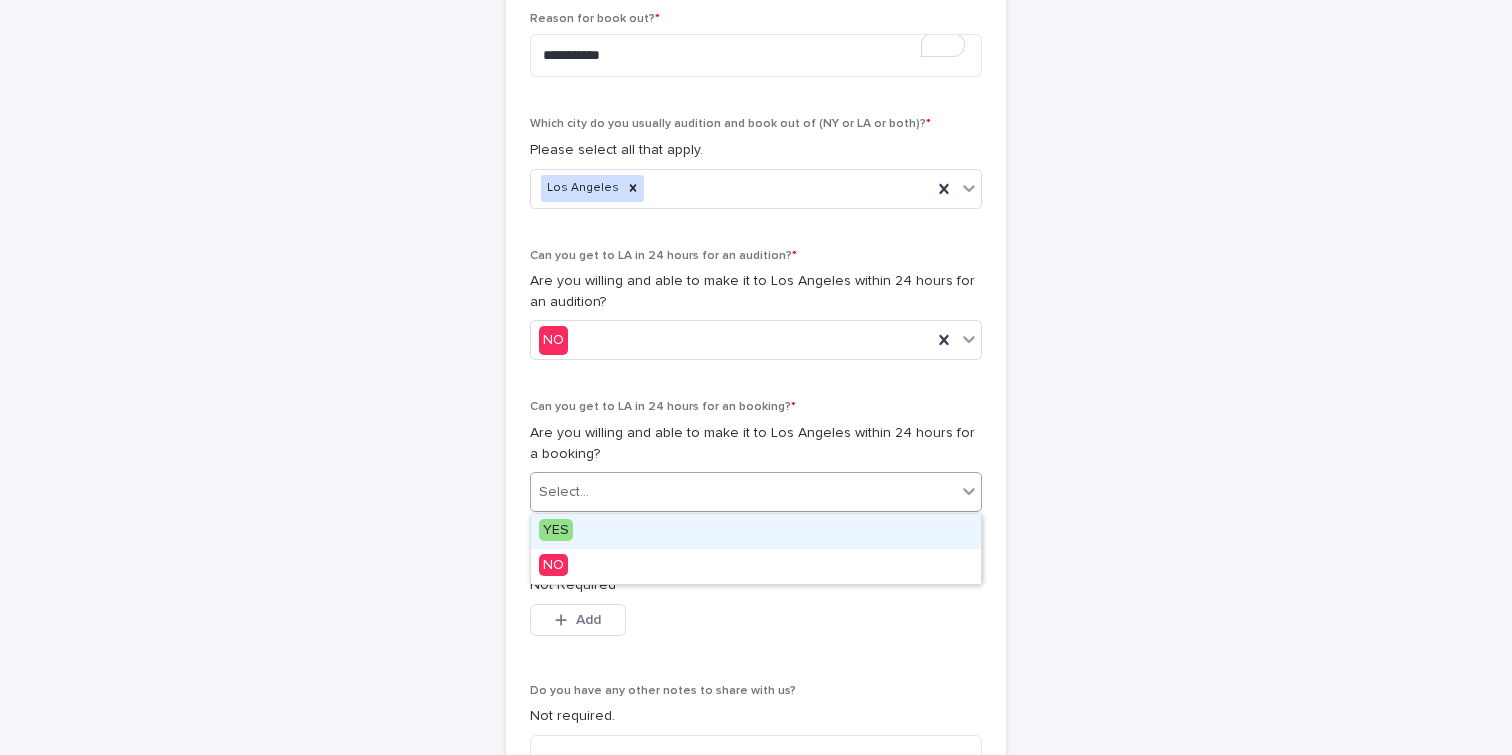 click on "Select..." at bounding box center (743, 492) 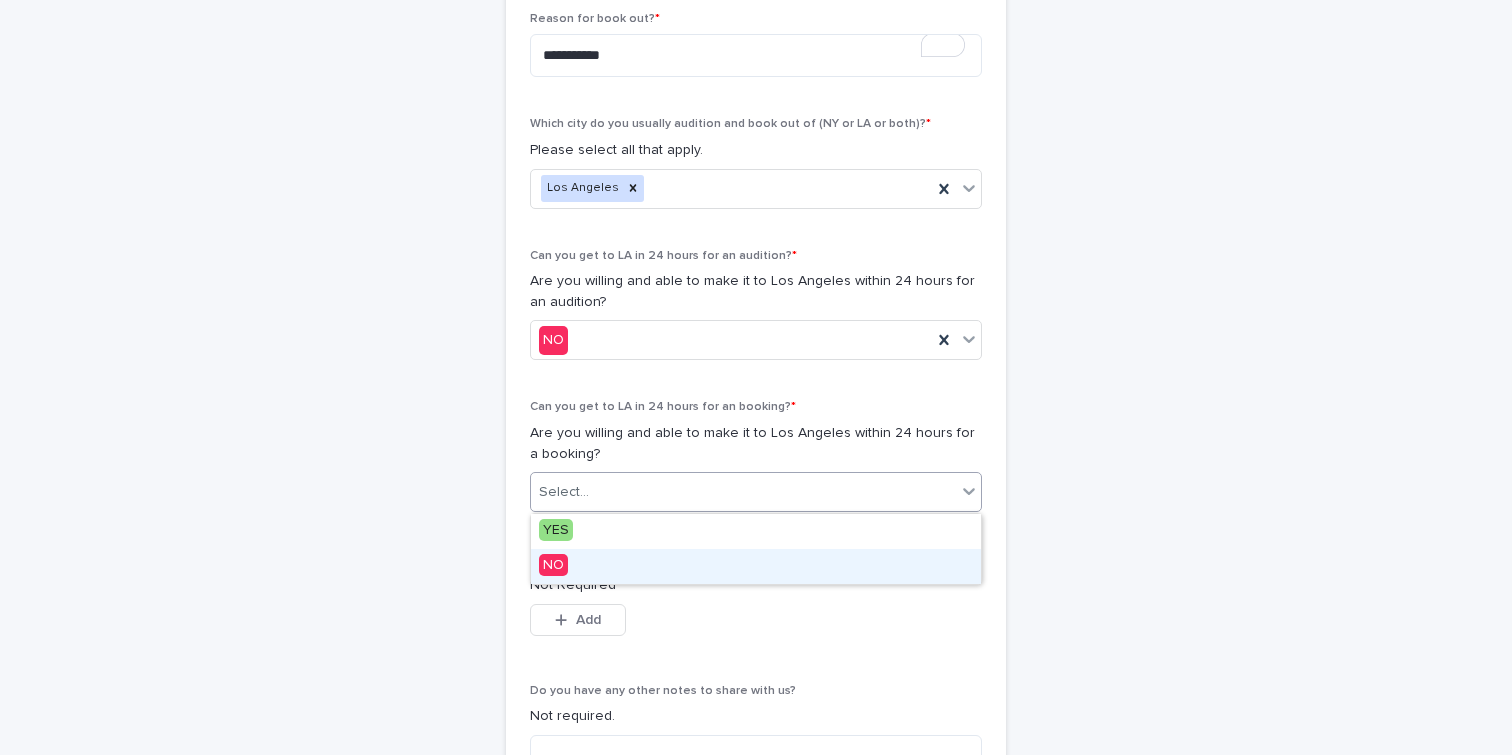 click on "NO" at bounding box center [756, 566] 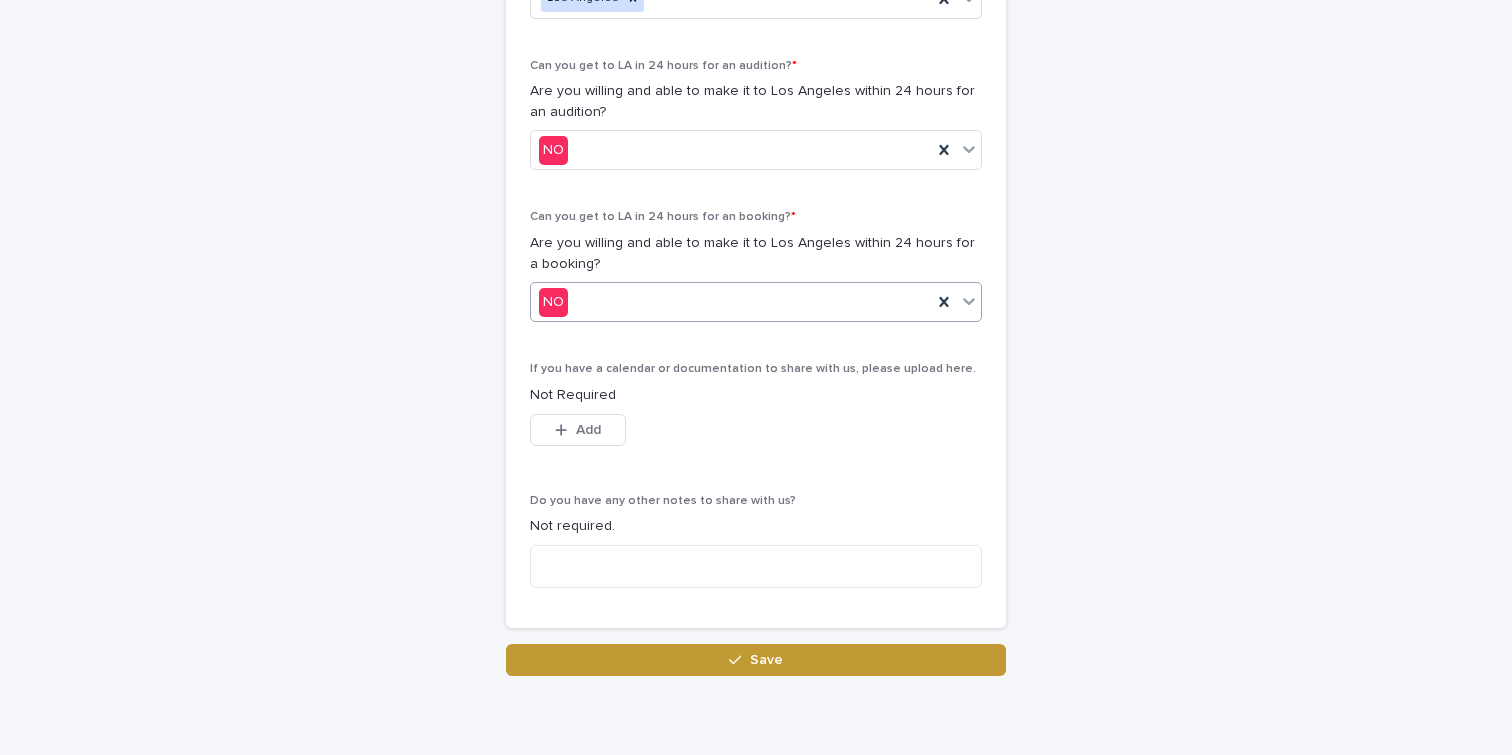 scroll, scrollTop: 1132, scrollLeft: 0, axis: vertical 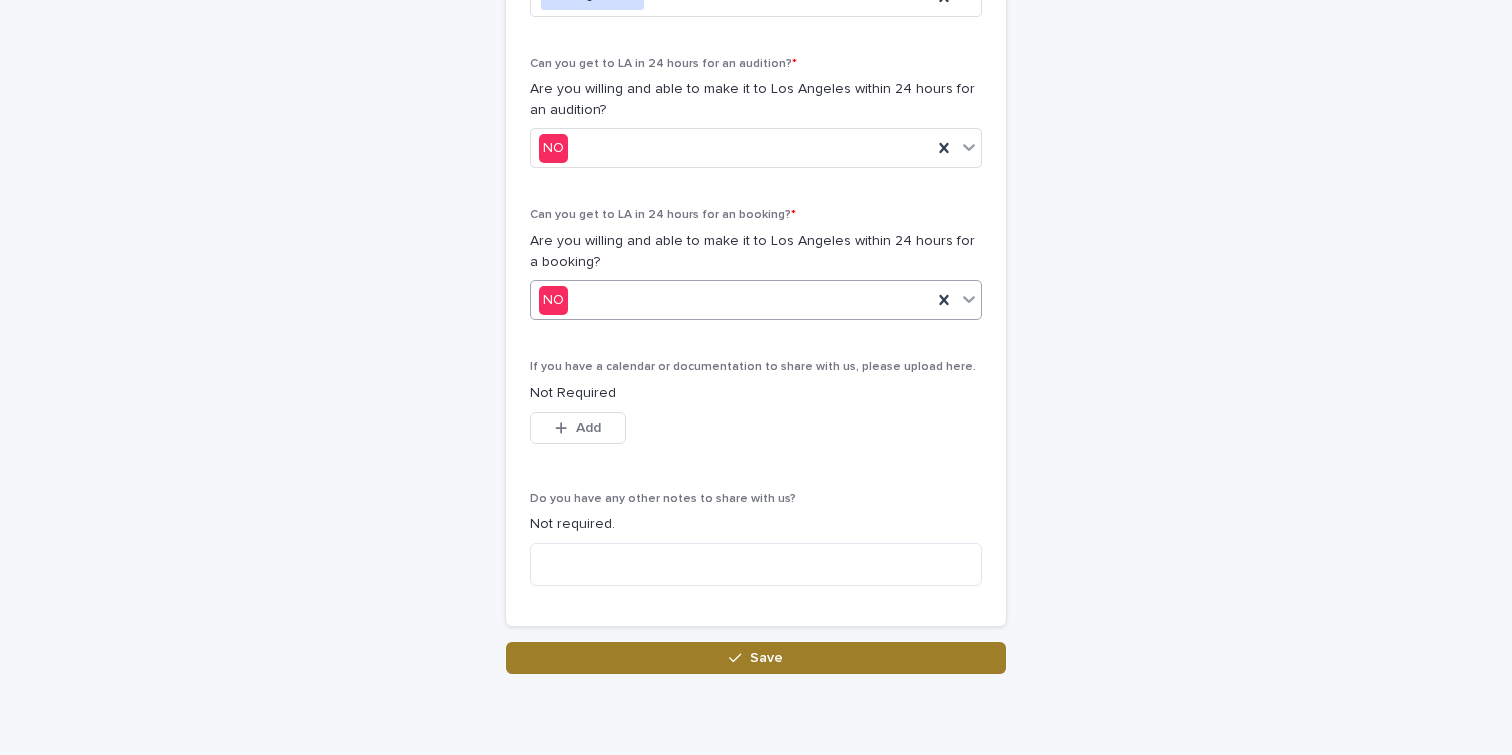 click on "Save" at bounding box center (756, 658) 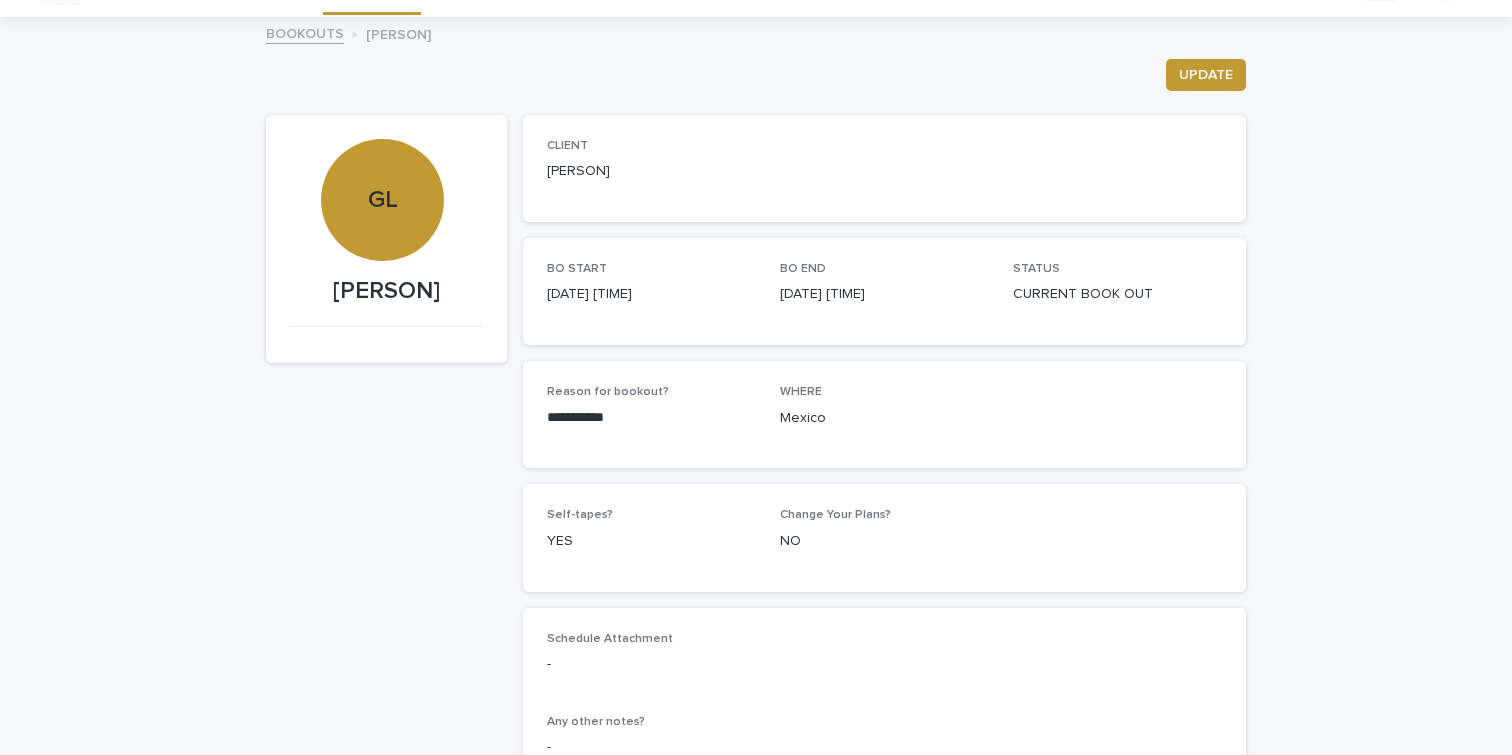 scroll, scrollTop: 0, scrollLeft: 0, axis: both 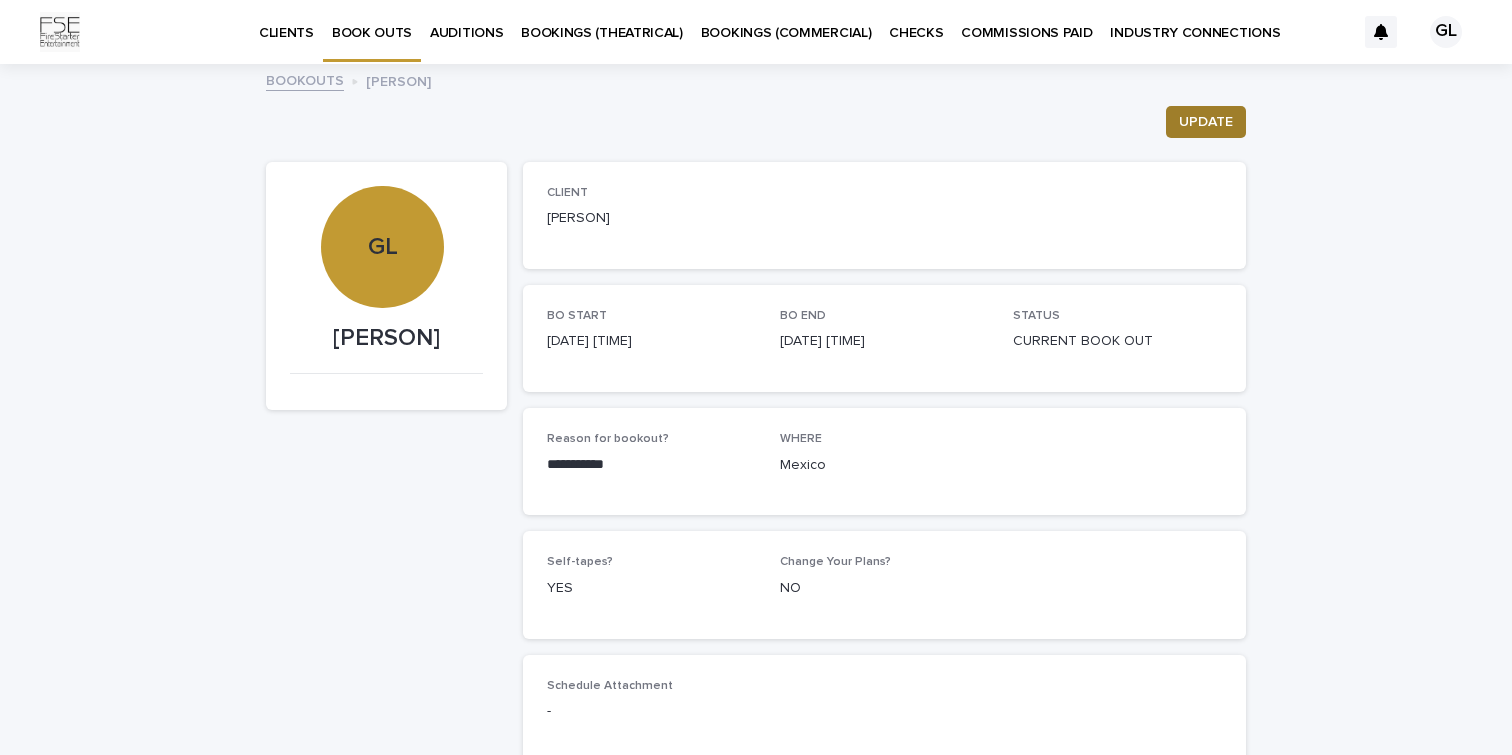 click on "UPDATE" at bounding box center (1206, 122) 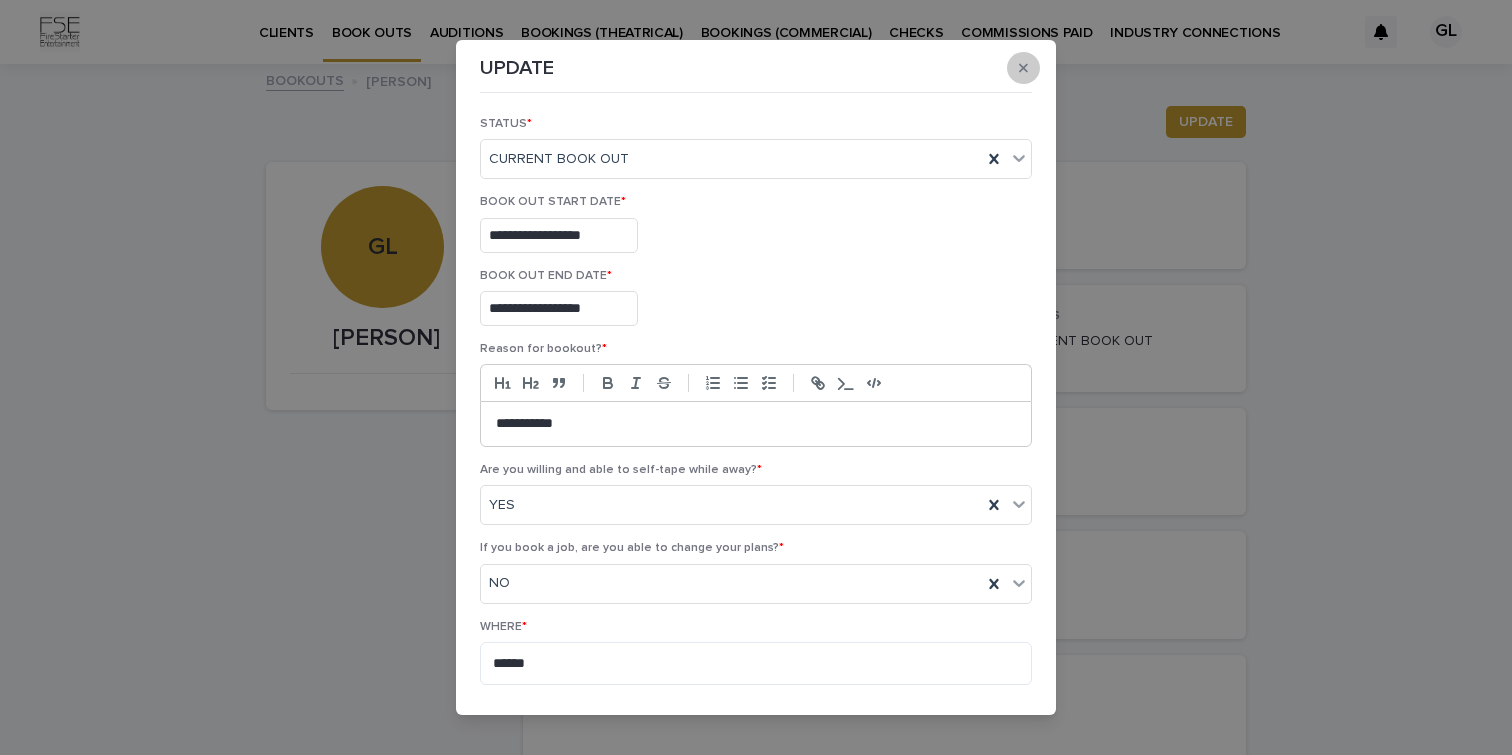 click 